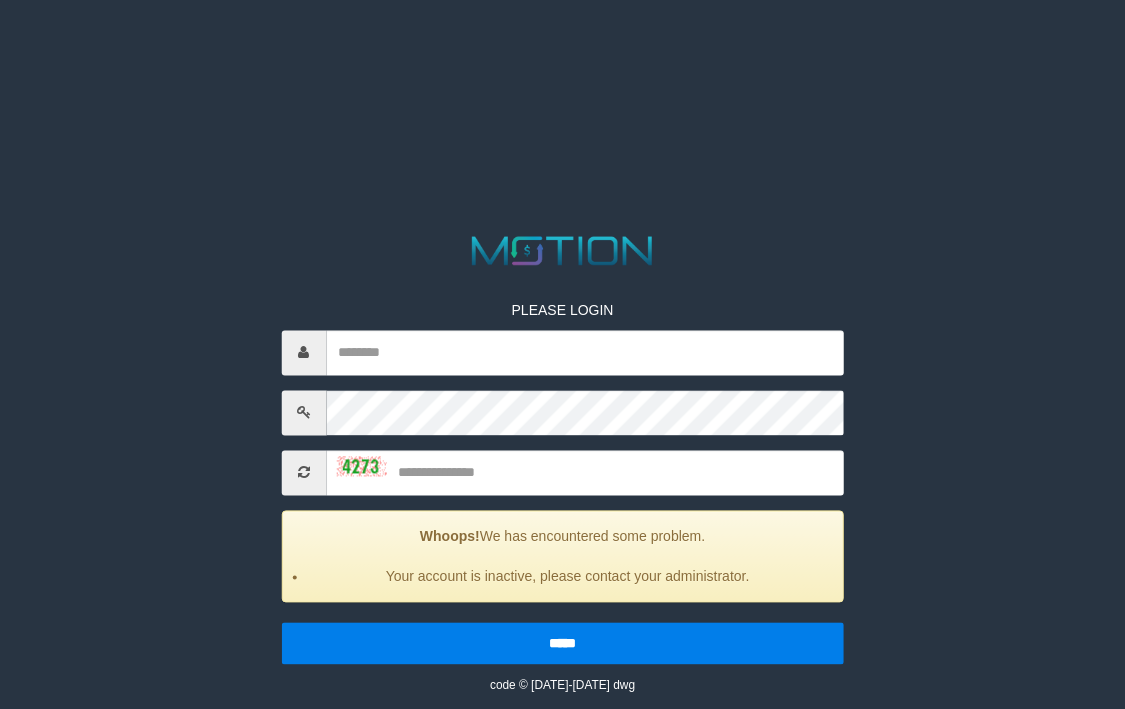 scroll, scrollTop: 0, scrollLeft: 0, axis: both 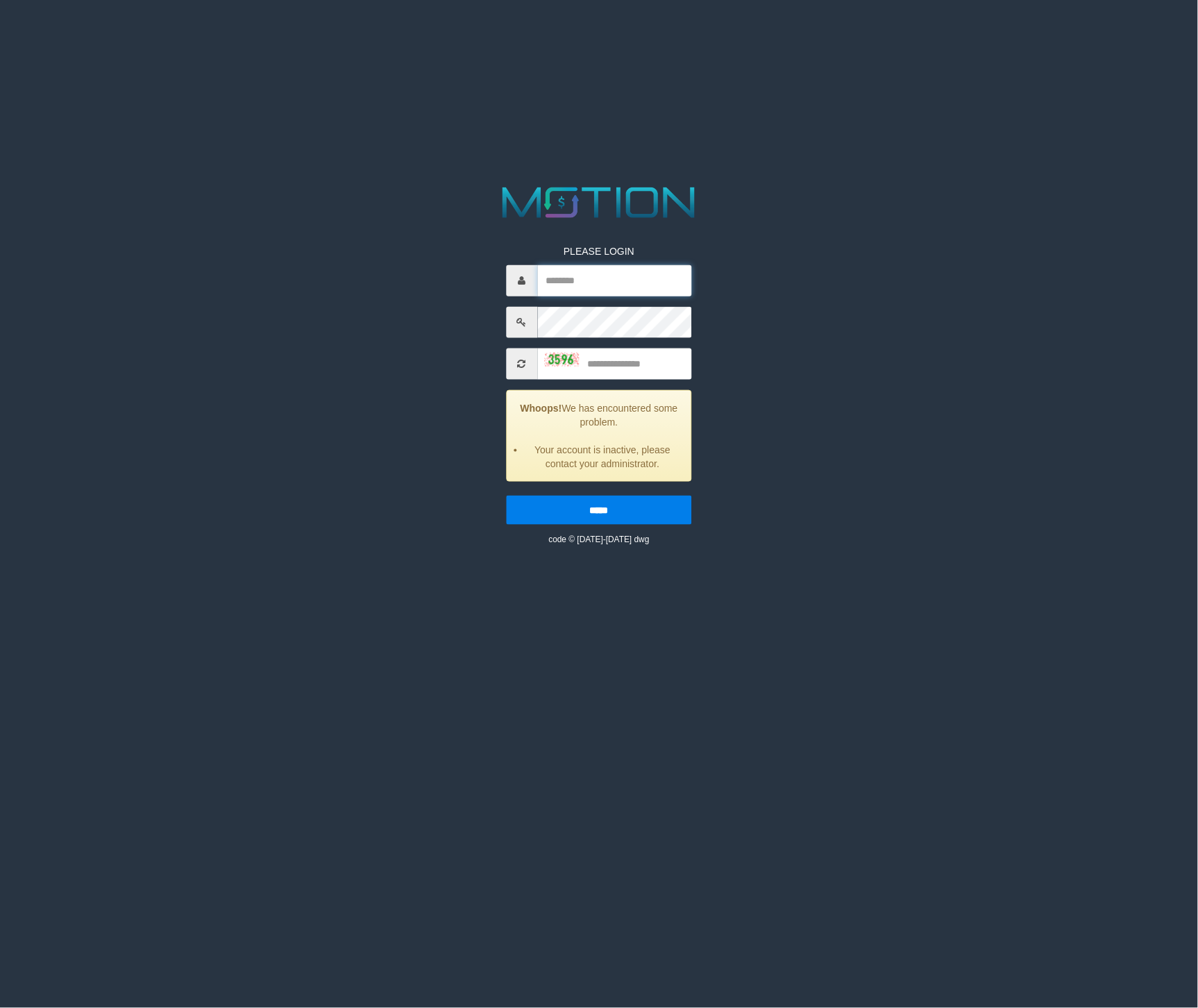 type on "*********" 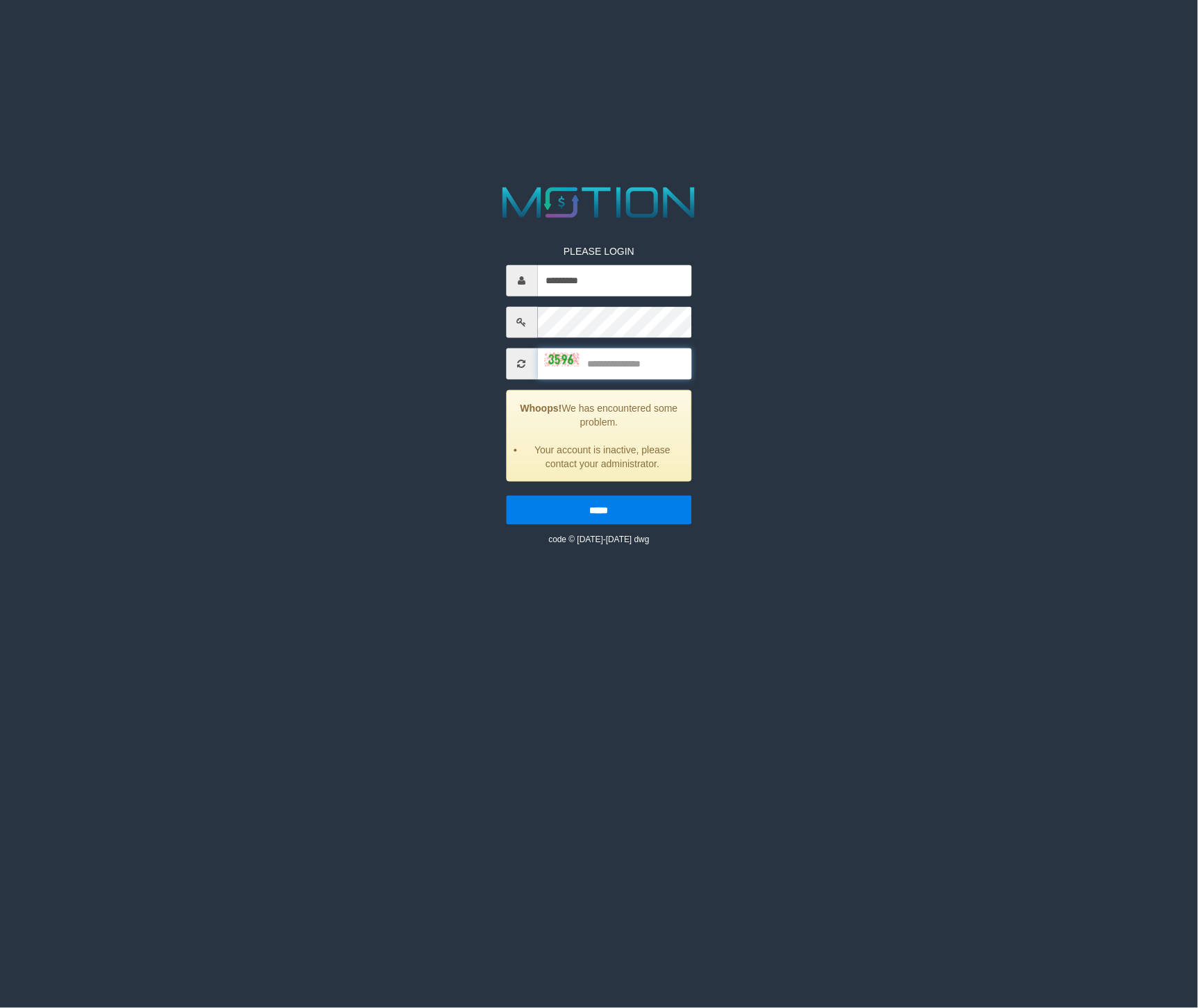 click at bounding box center (614, 363) 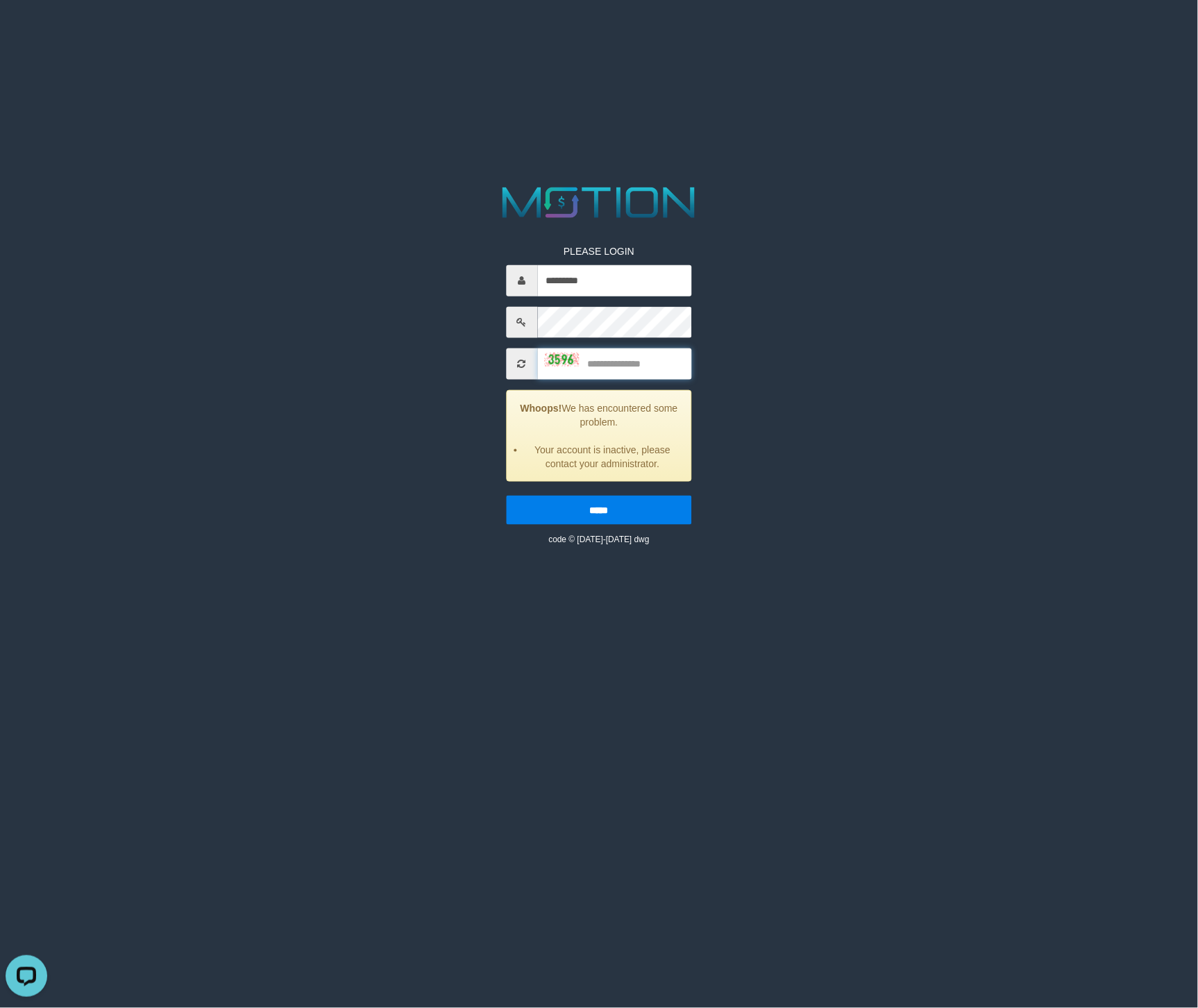 scroll, scrollTop: 0, scrollLeft: 0, axis: both 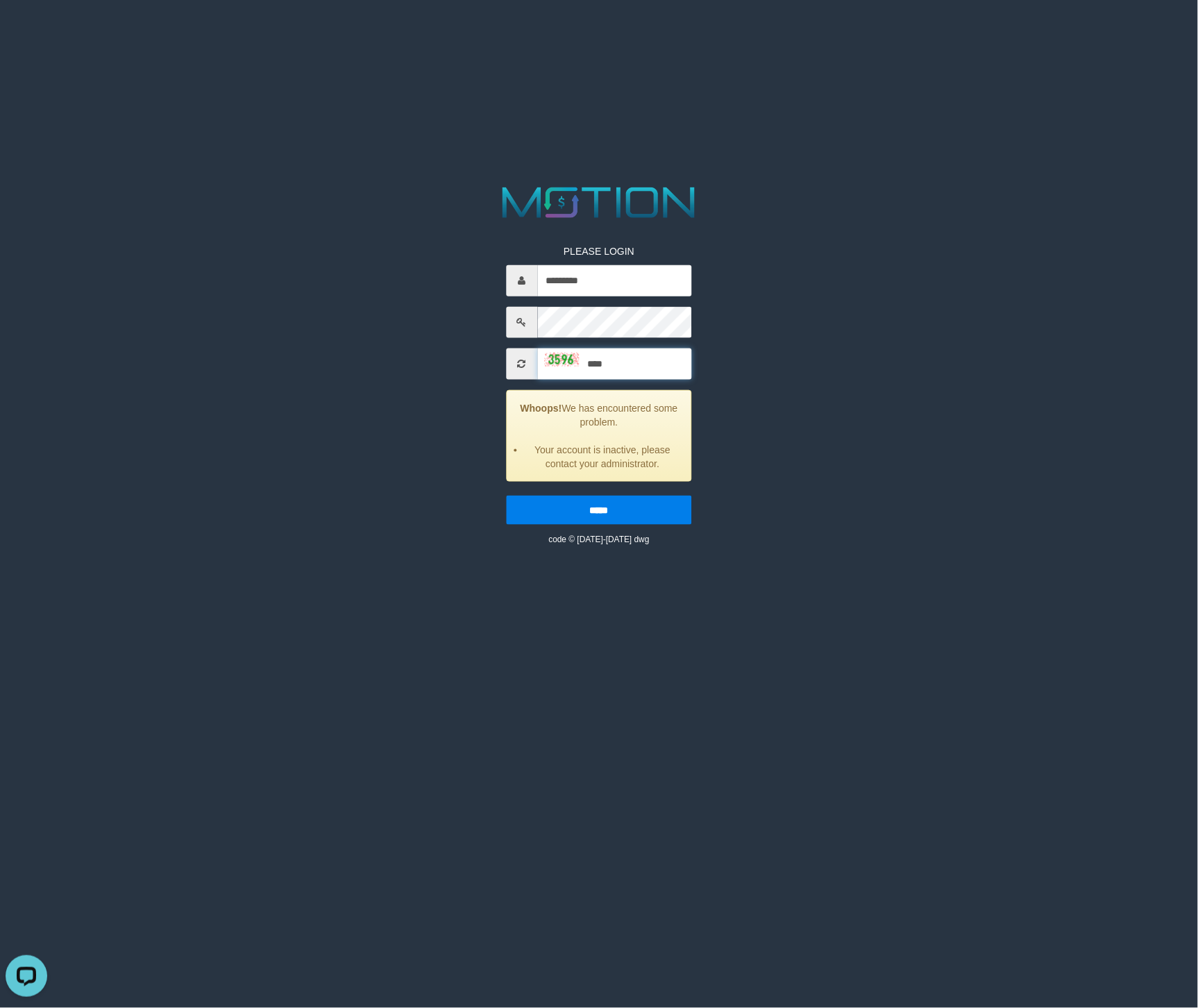 type on "****" 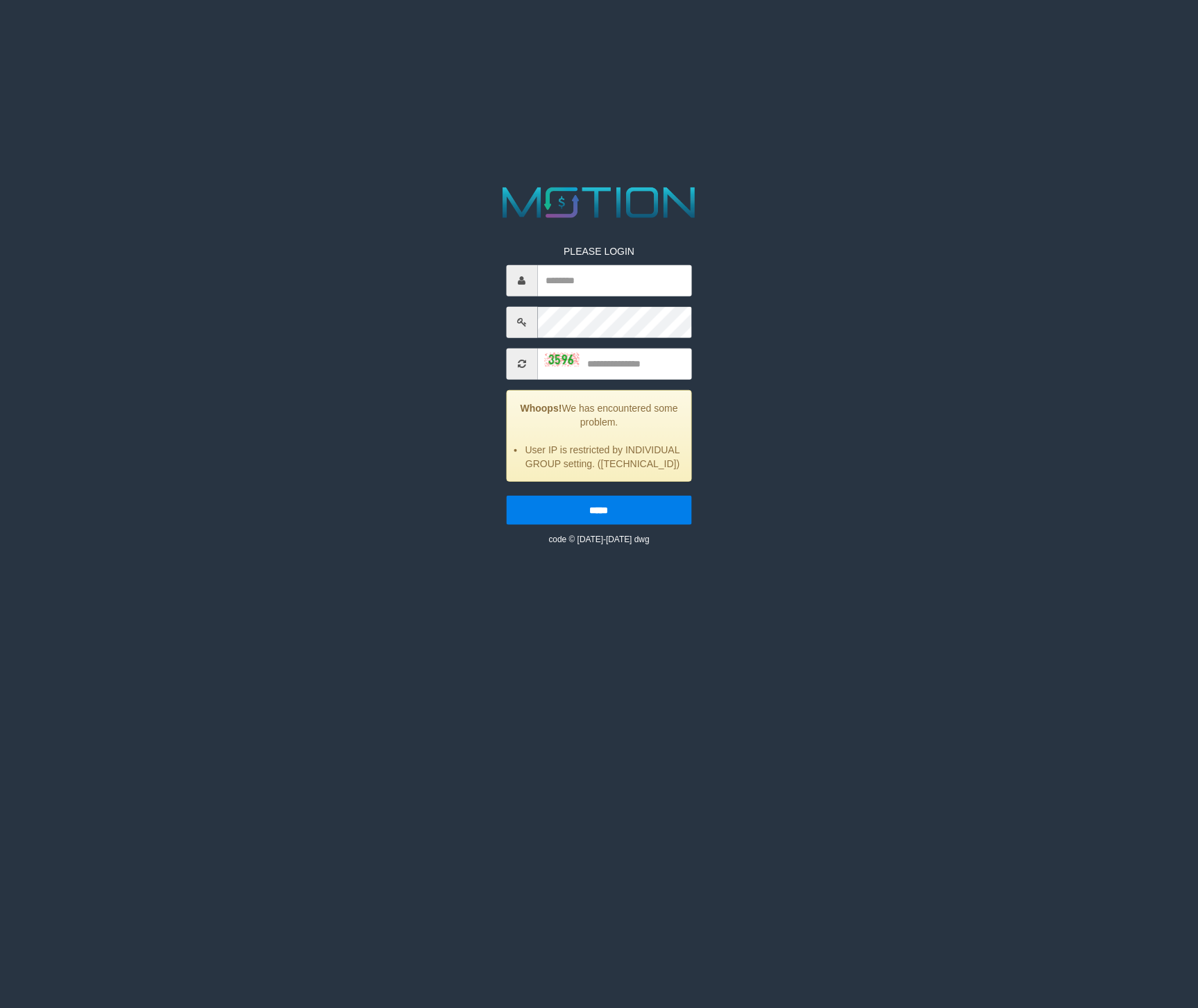 scroll, scrollTop: 0, scrollLeft: 0, axis: both 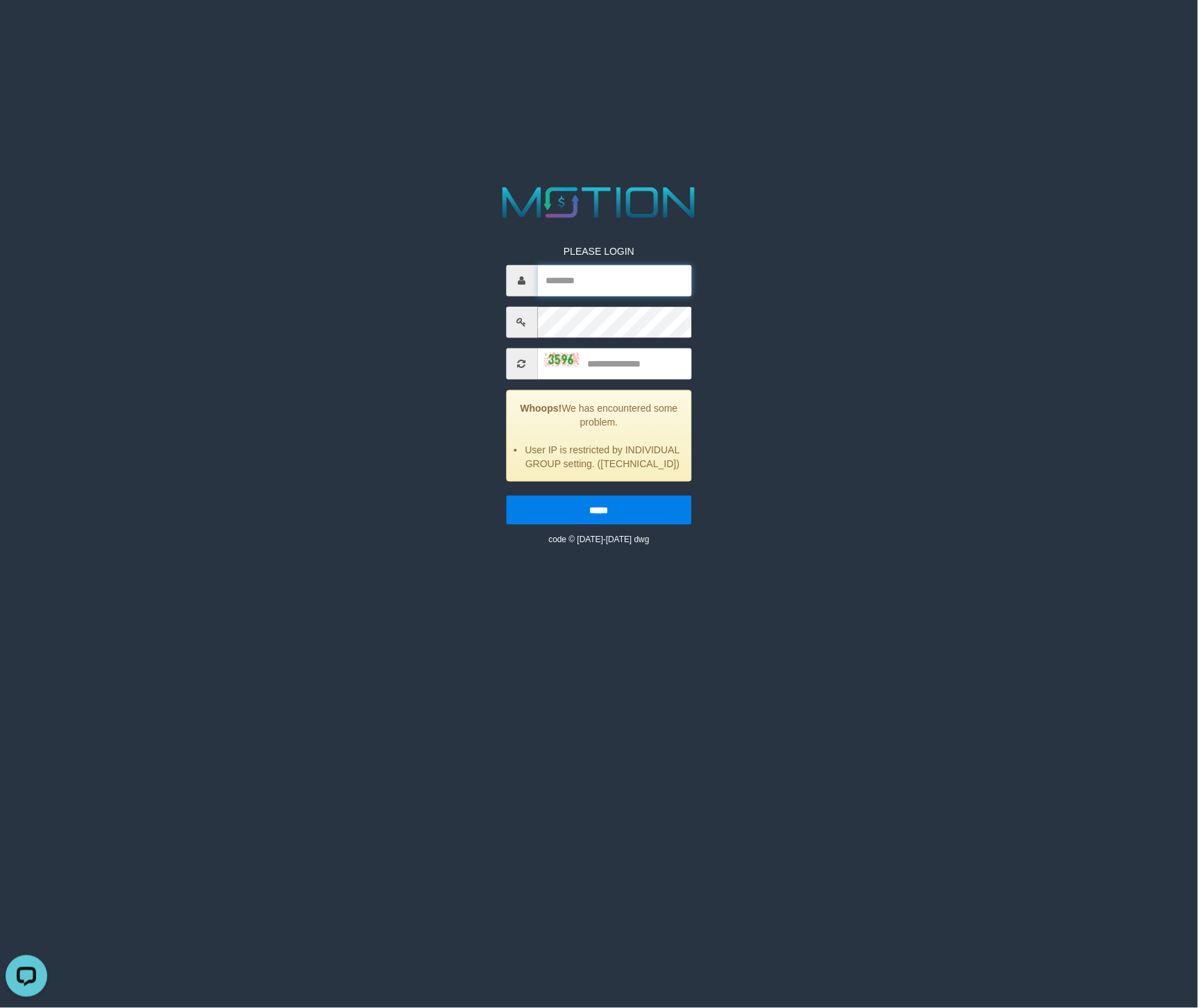 type on "*********" 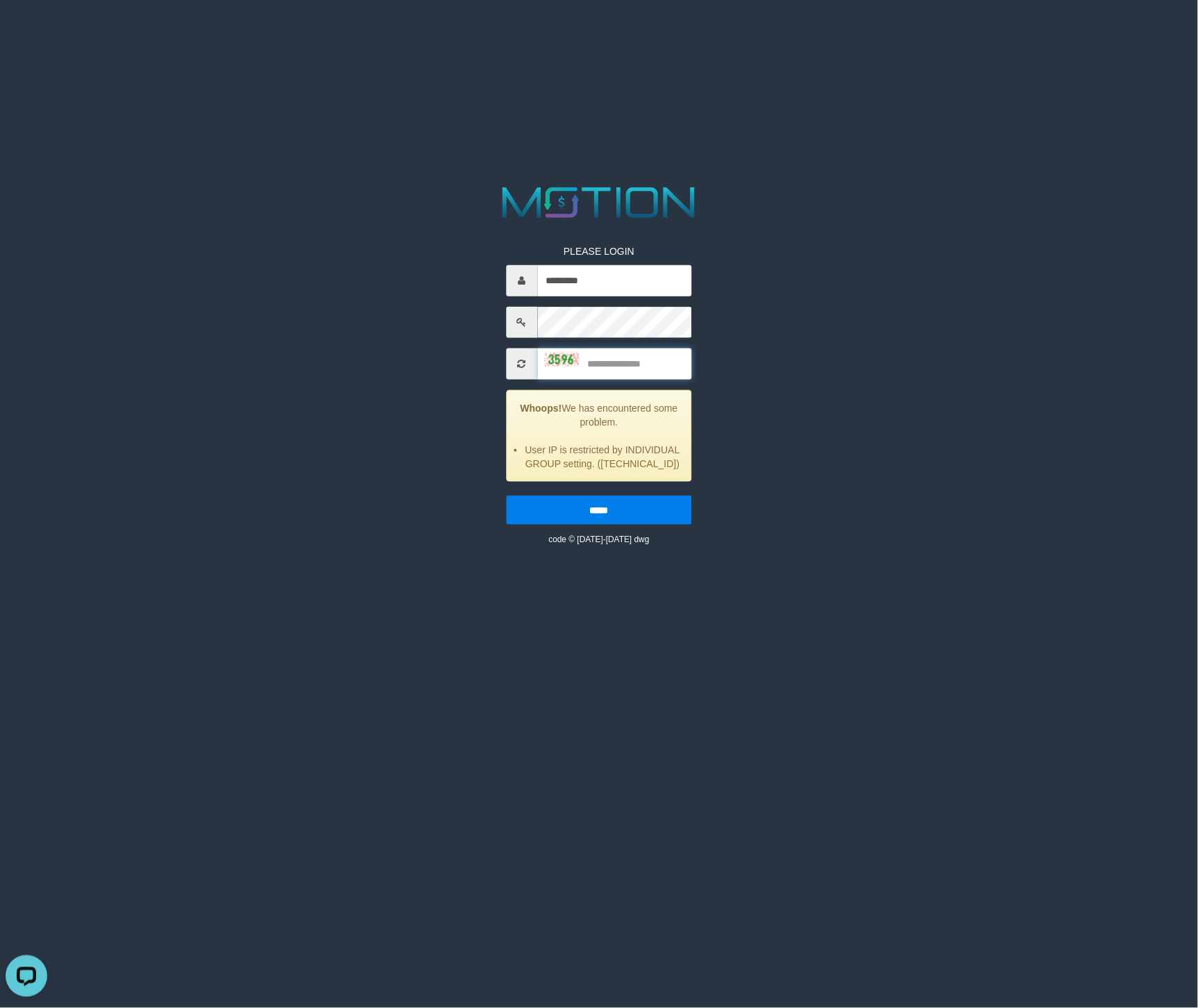 click at bounding box center [614, 363] 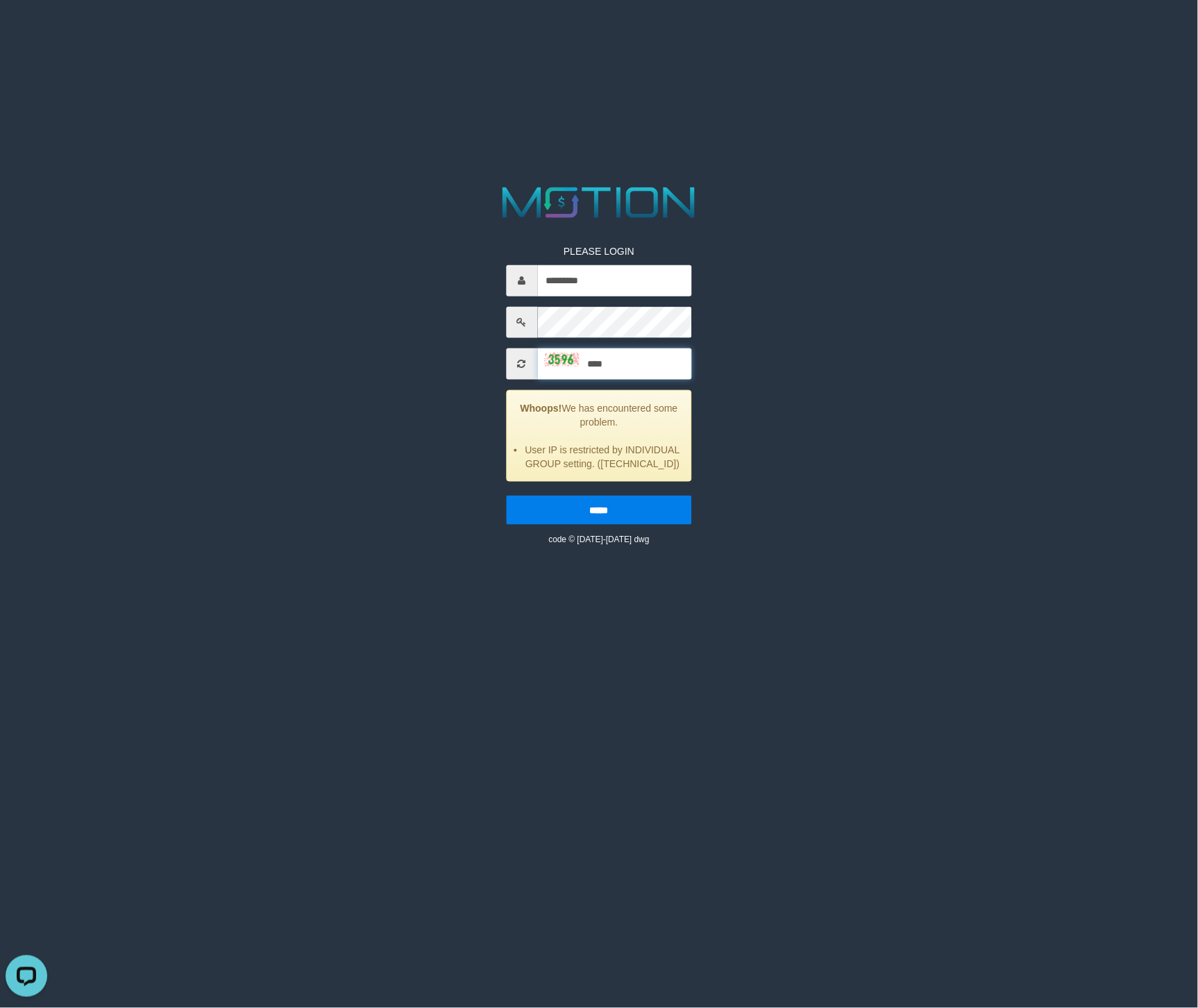 type on "****" 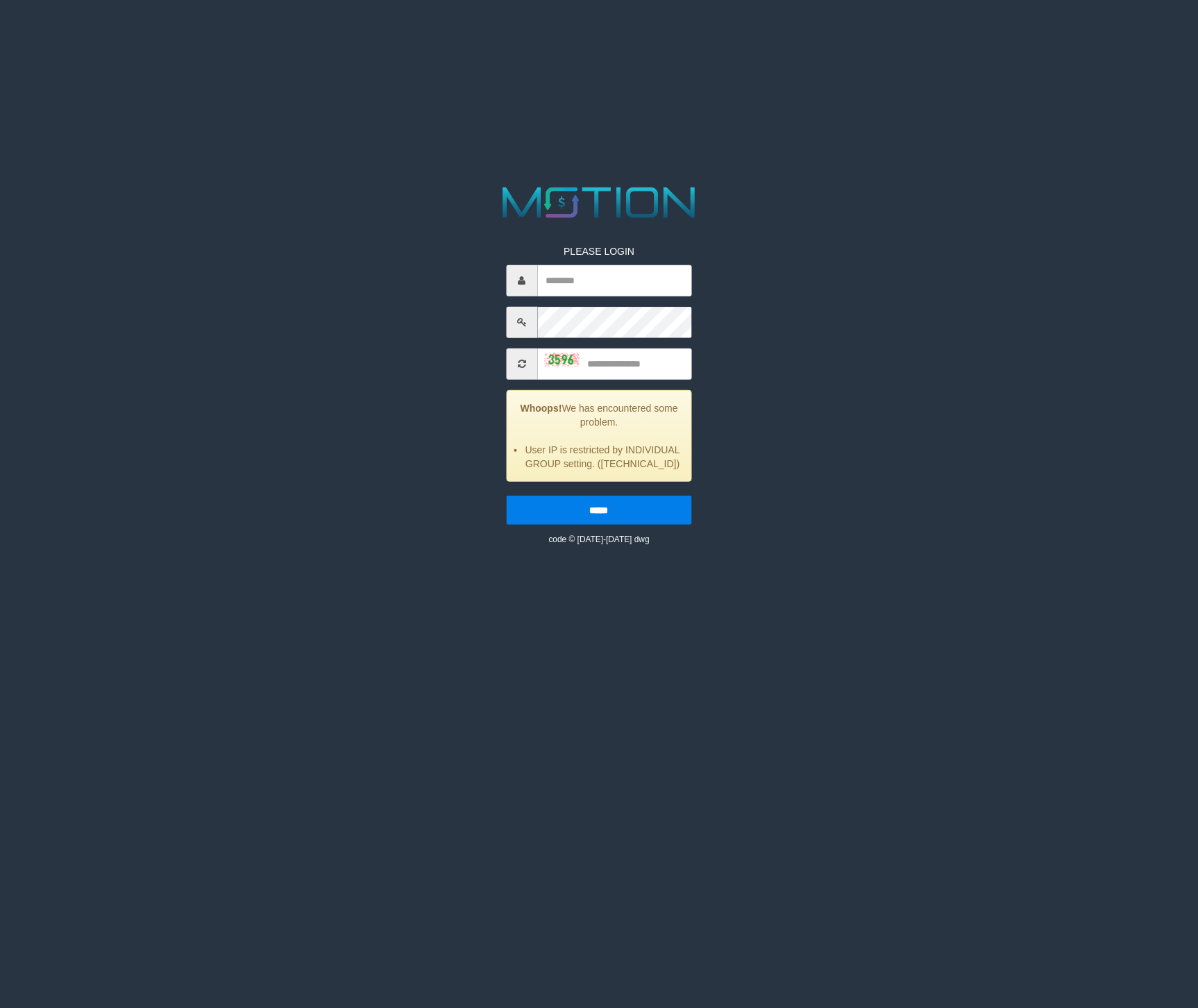 scroll, scrollTop: 0, scrollLeft: 0, axis: both 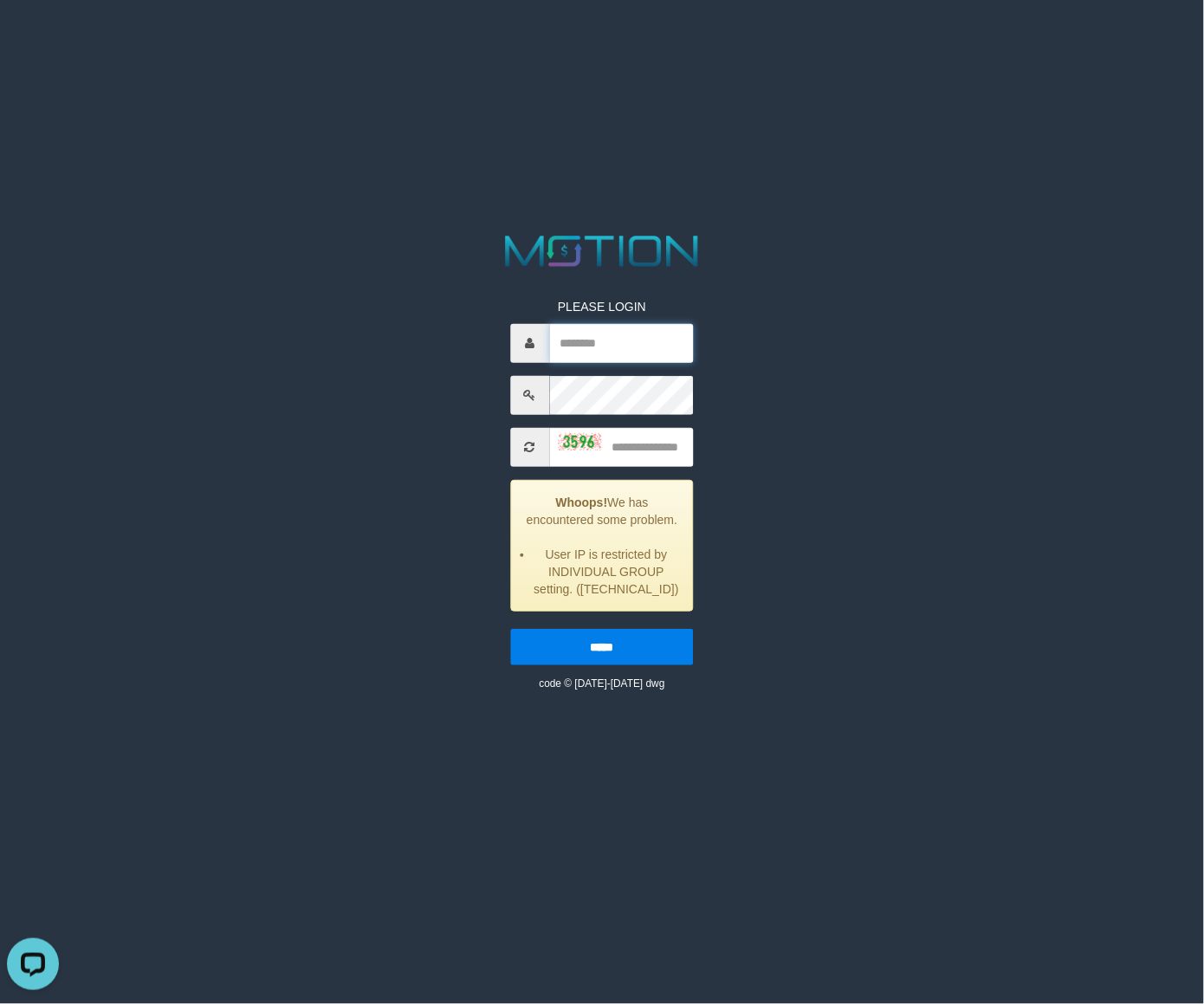 type on "*********" 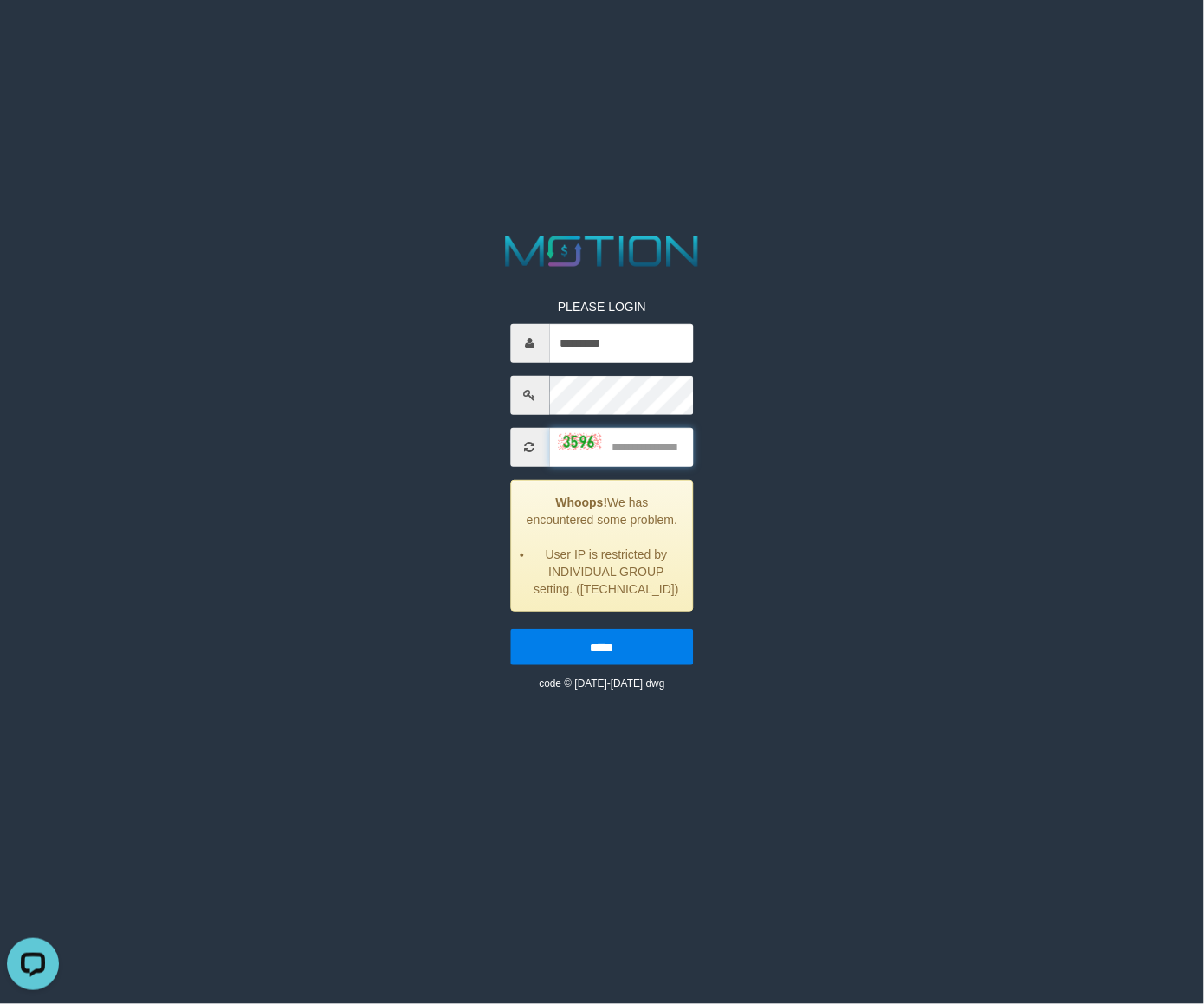 click at bounding box center [621, 447] 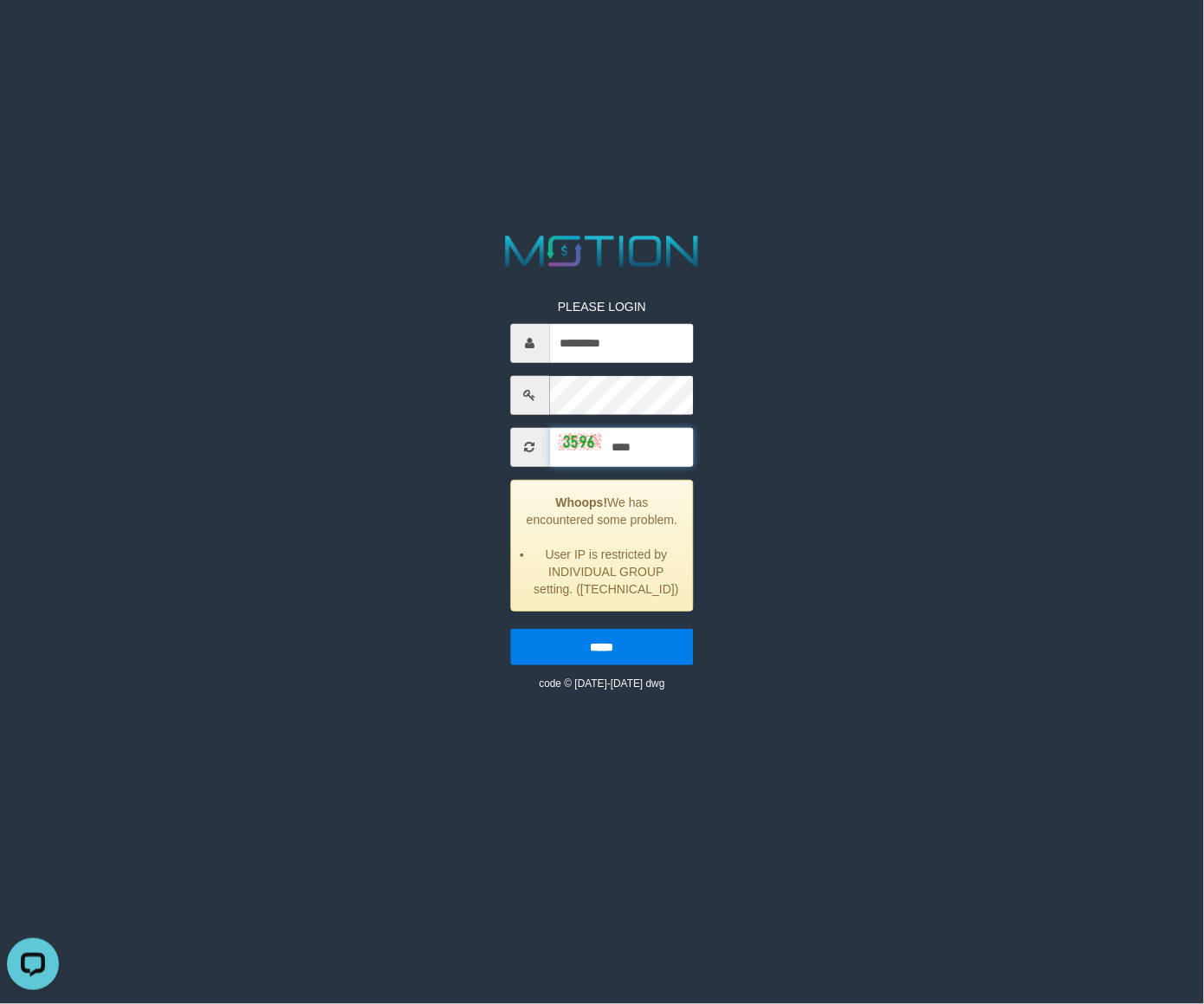 type on "****" 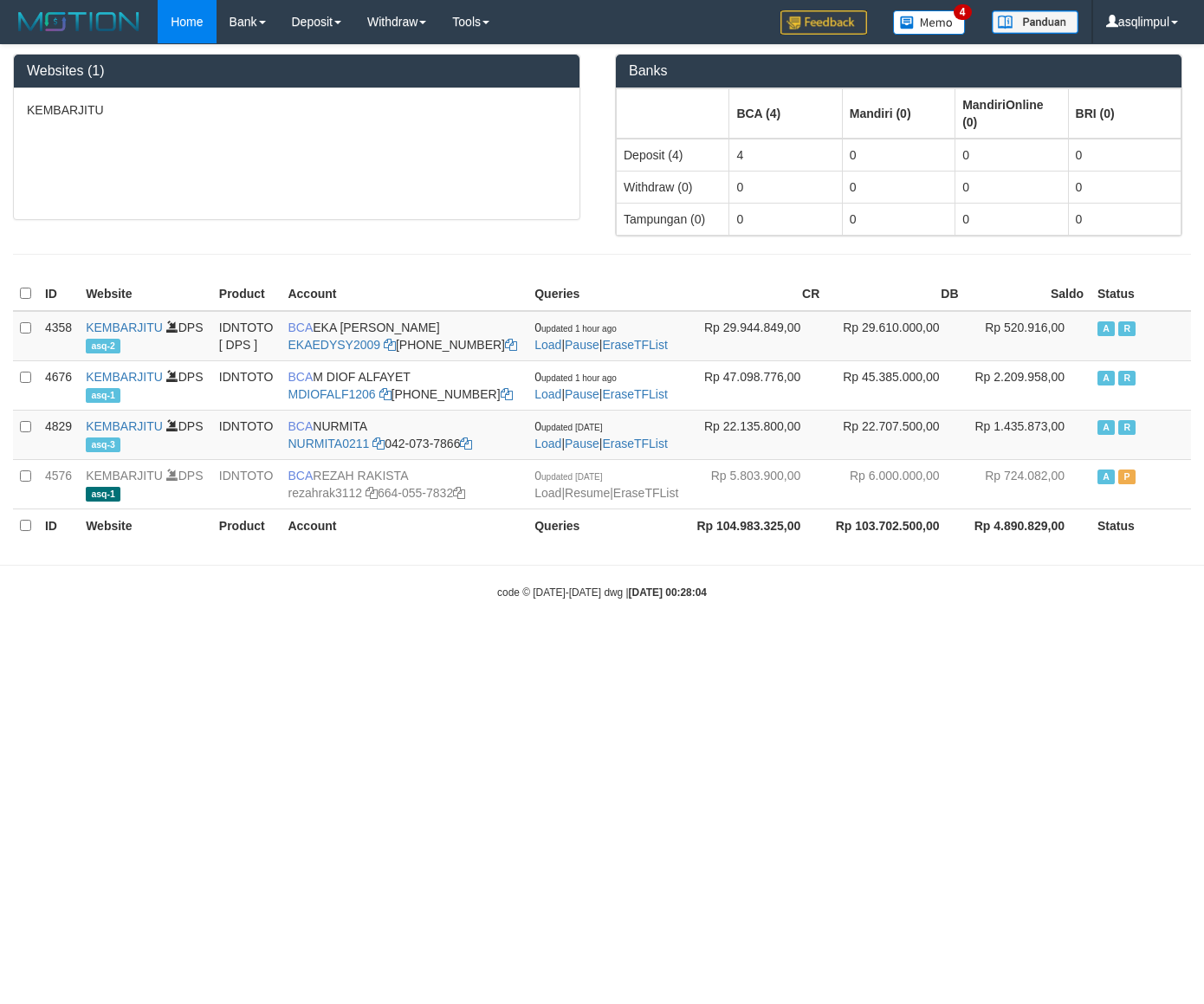 scroll, scrollTop: 0, scrollLeft: 0, axis: both 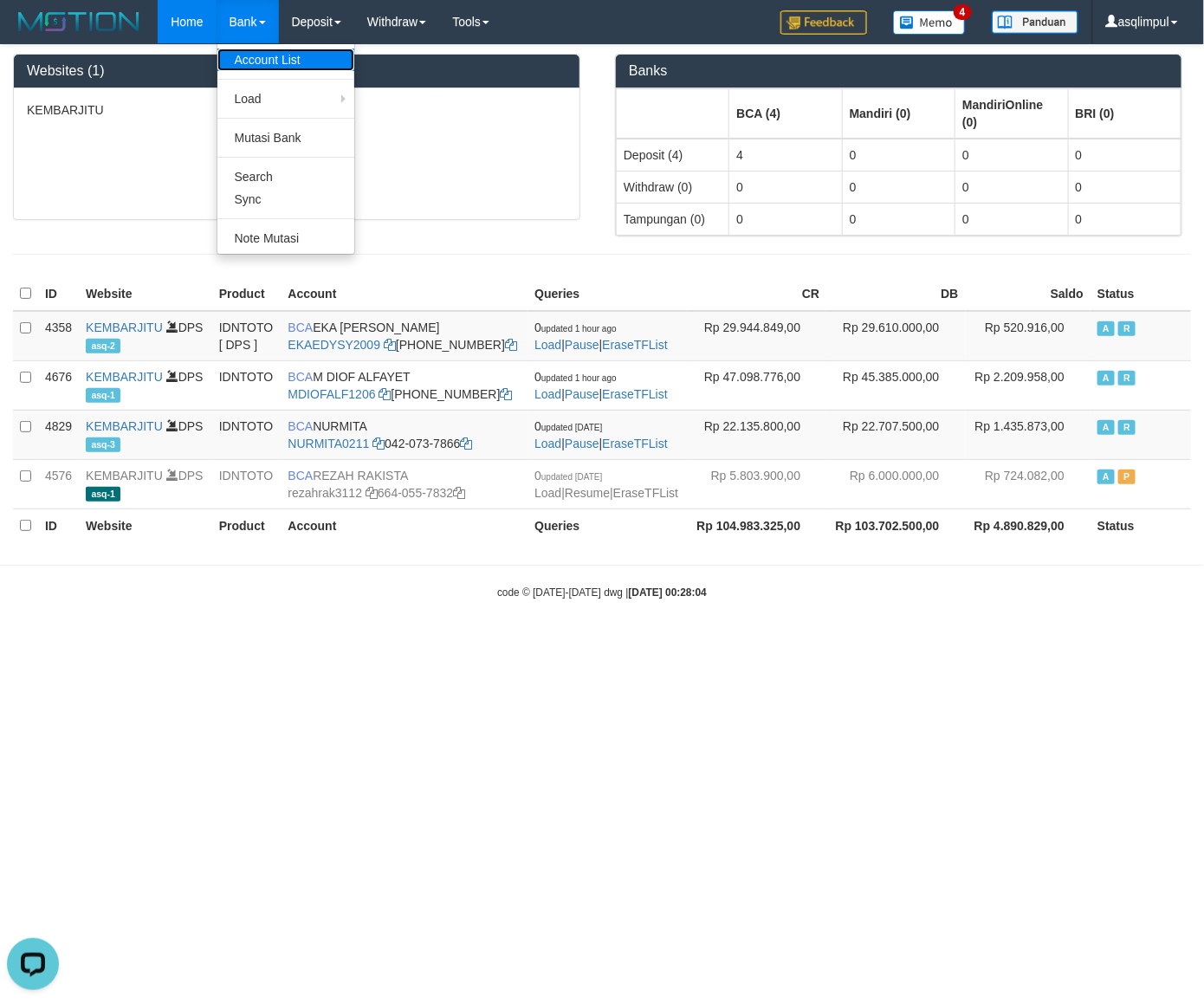click on "Account List" at bounding box center (286, 60) 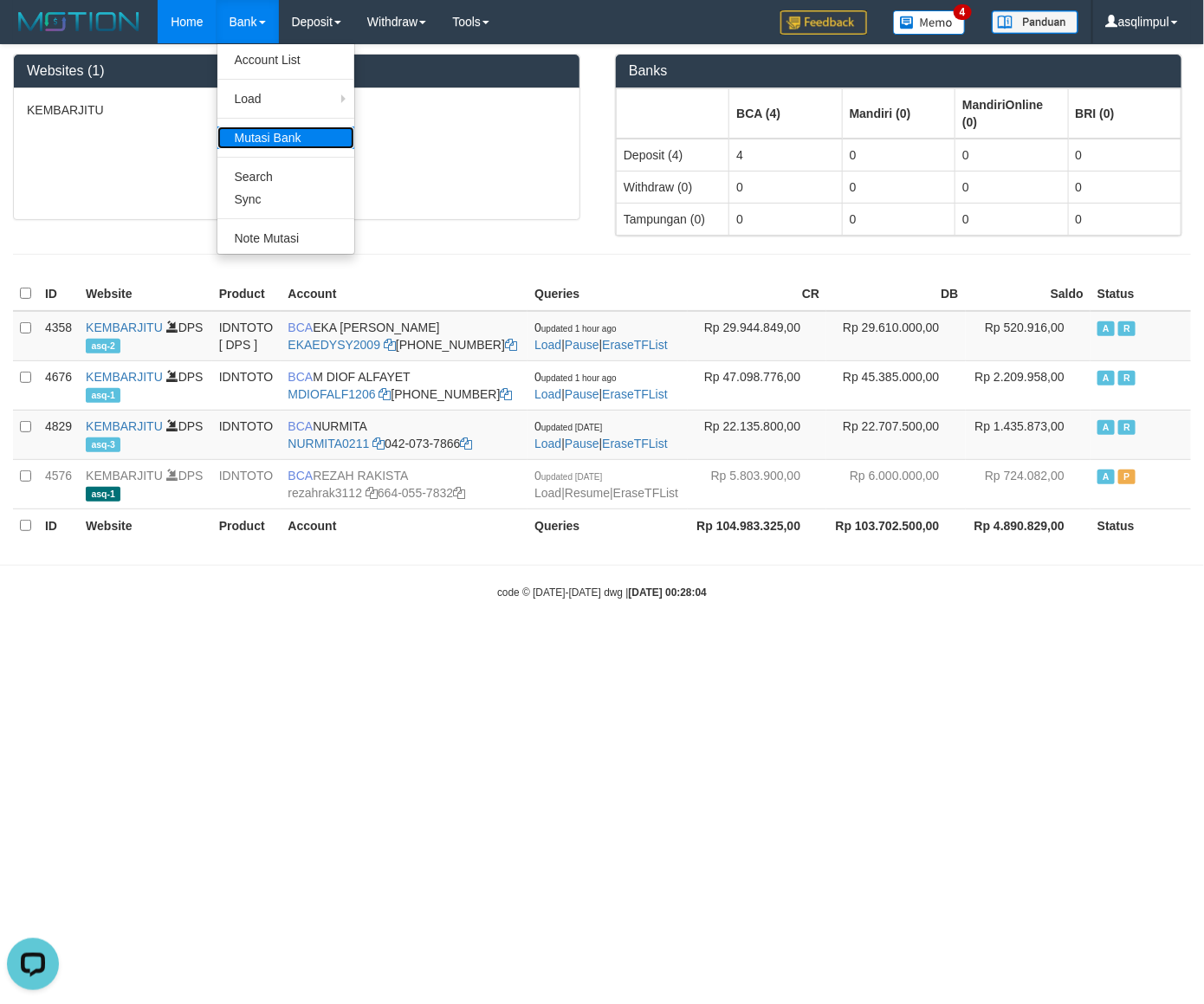 click on "Mutasi Bank" at bounding box center (286, 138) 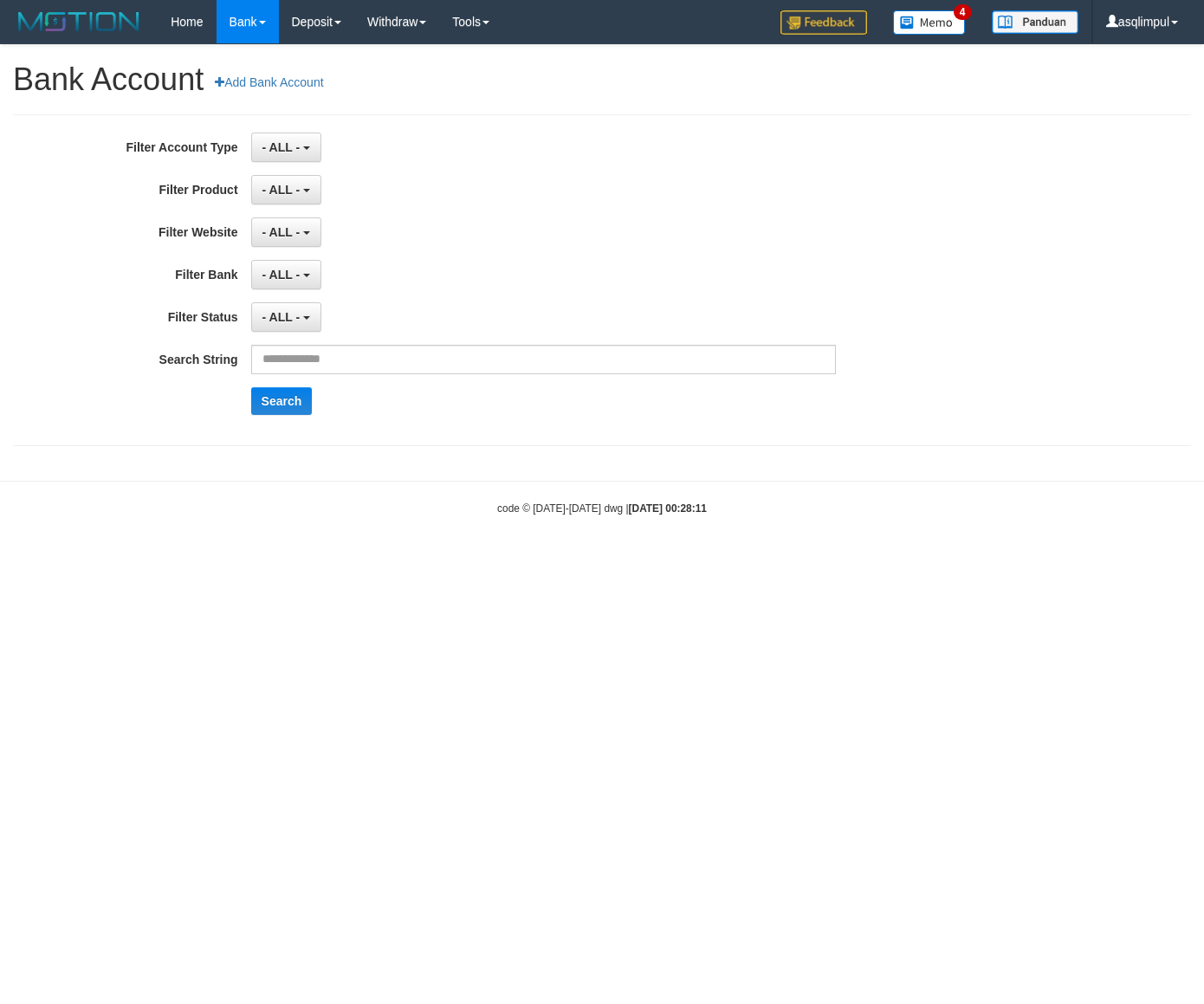 scroll, scrollTop: 0, scrollLeft: 0, axis: both 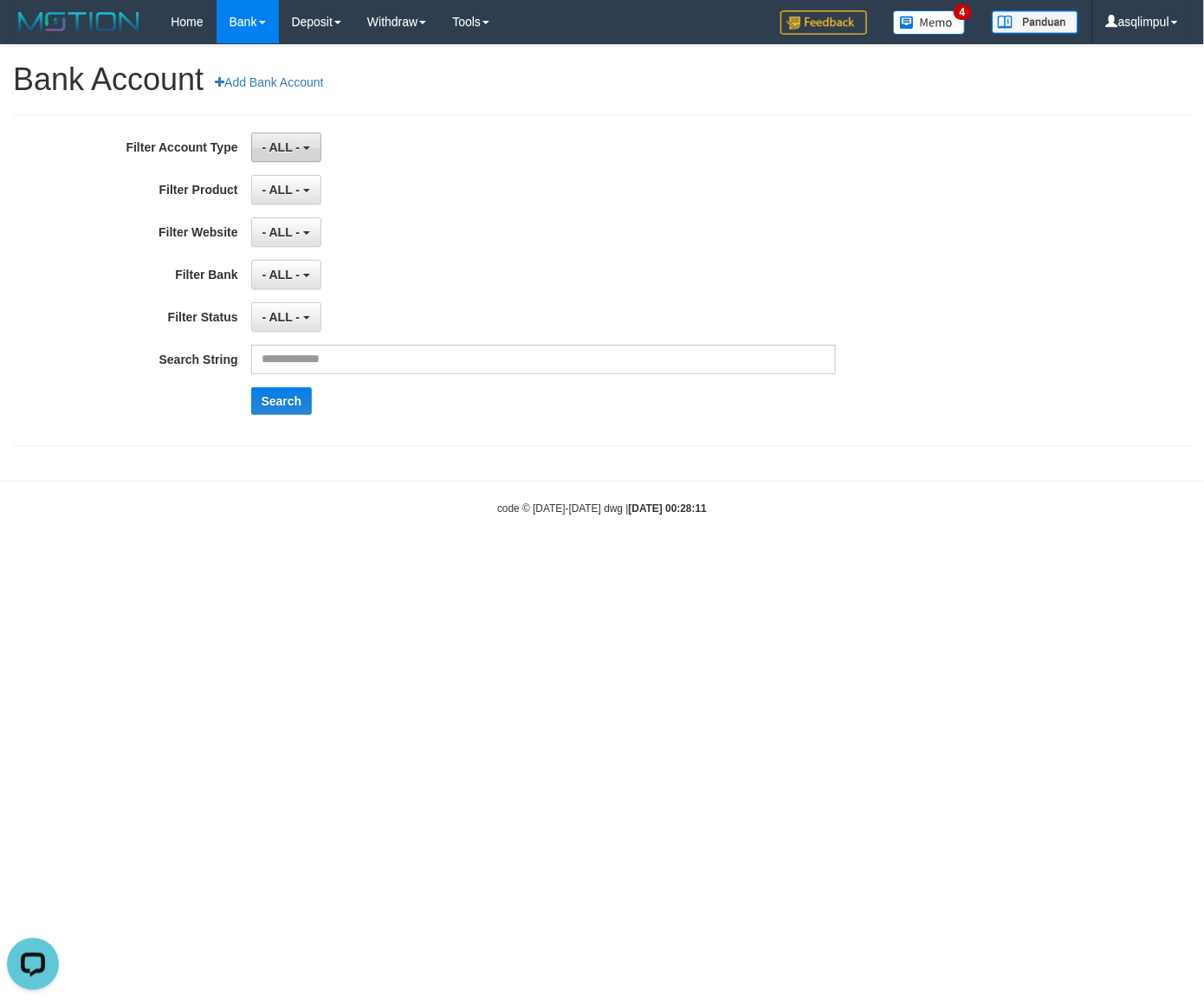click on "- ALL -" at bounding box center [286, 147] 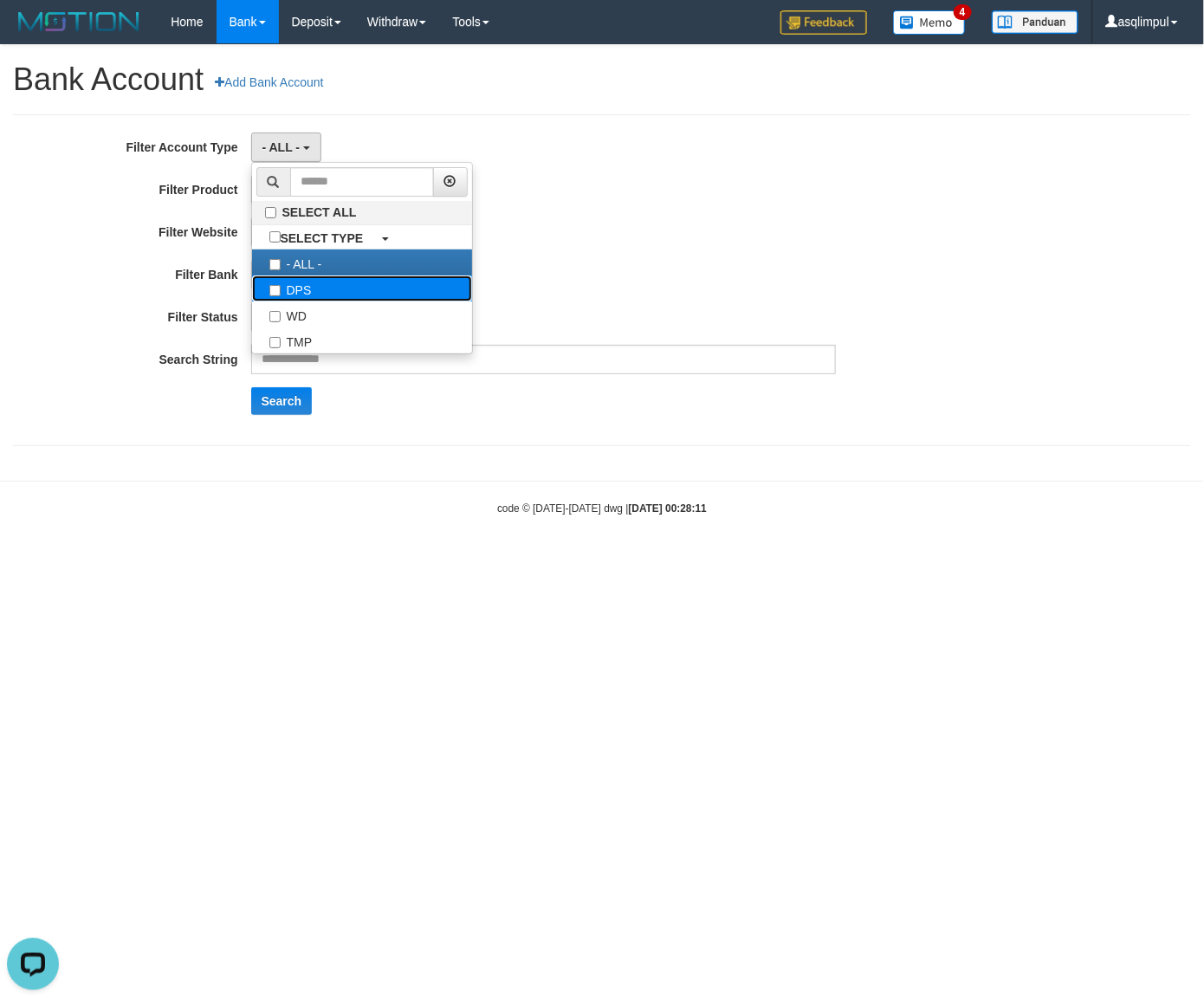 click on "DPS" at bounding box center [362, 288] 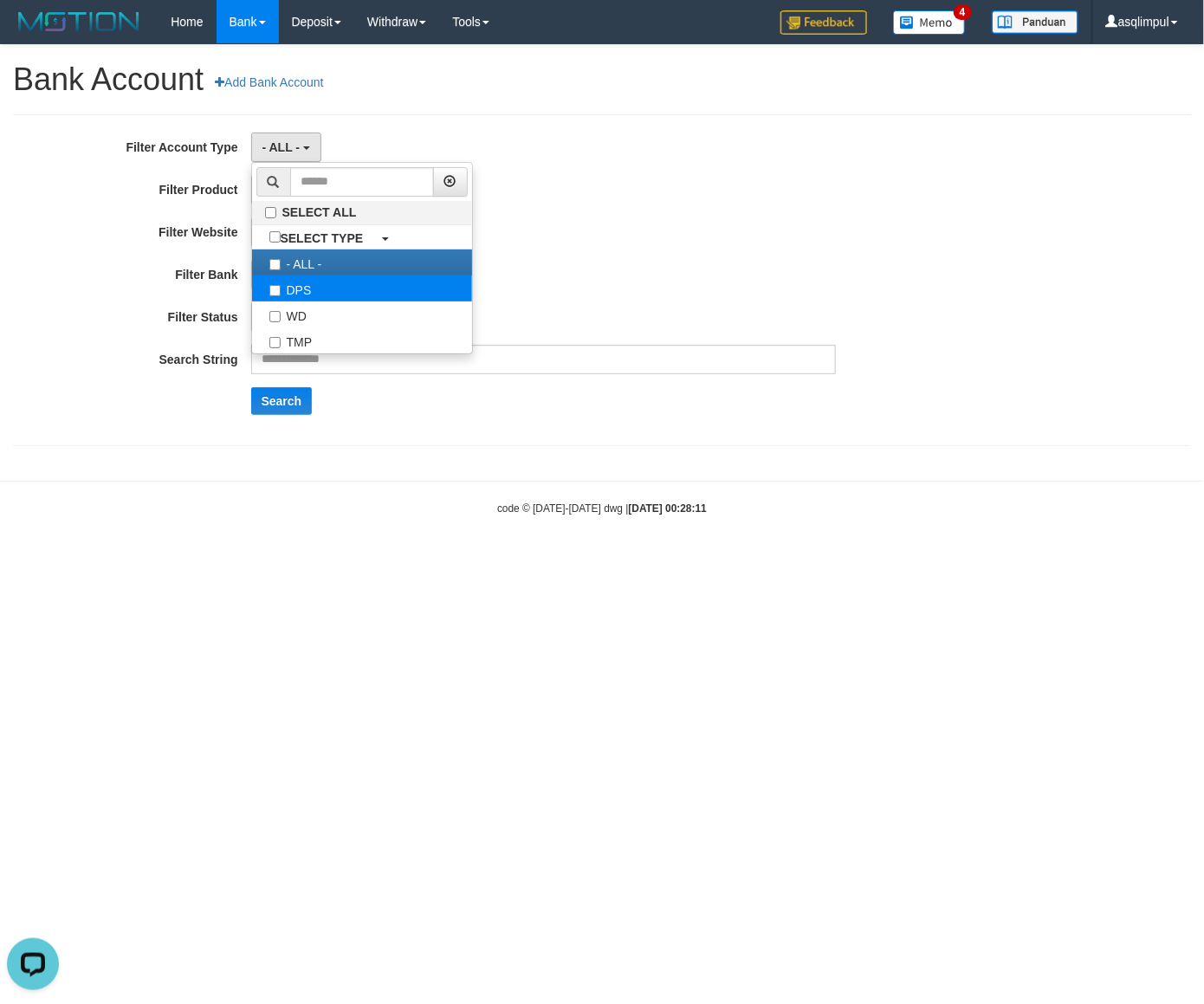 select on "***" 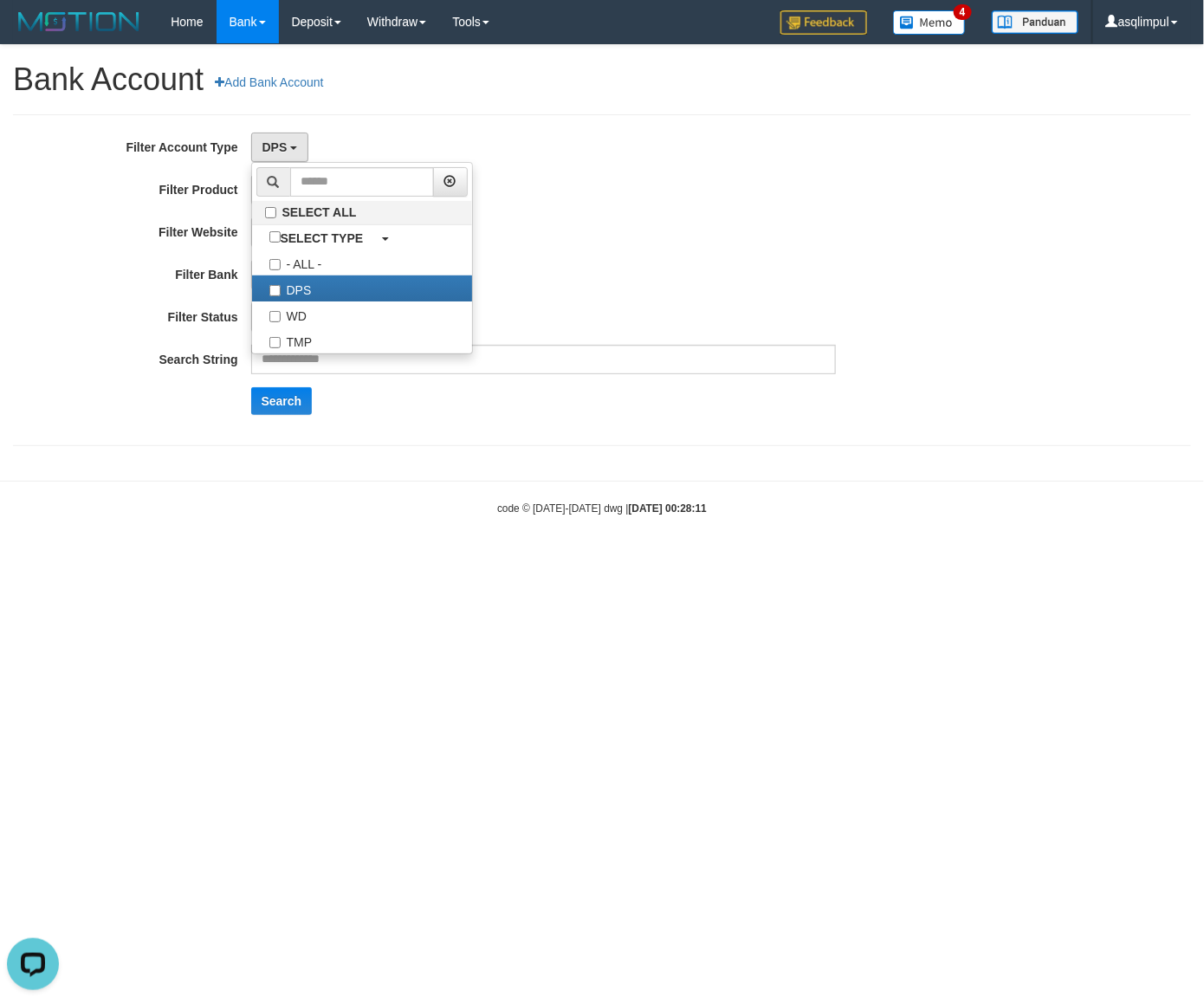 scroll, scrollTop: 16, scrollLeft: 0, axis: vertical 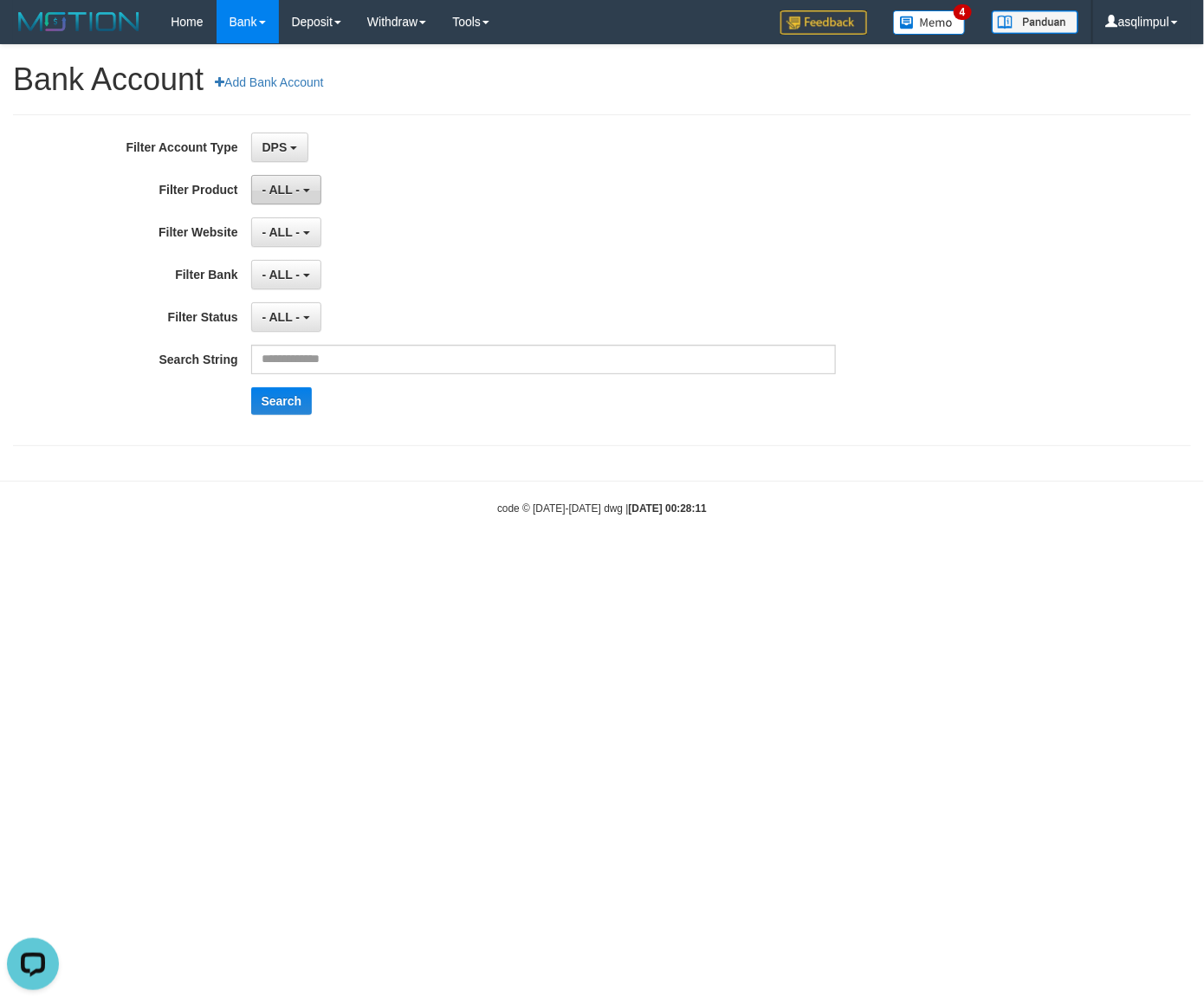 click on "- ALL -" at bounding box center [286, 190] 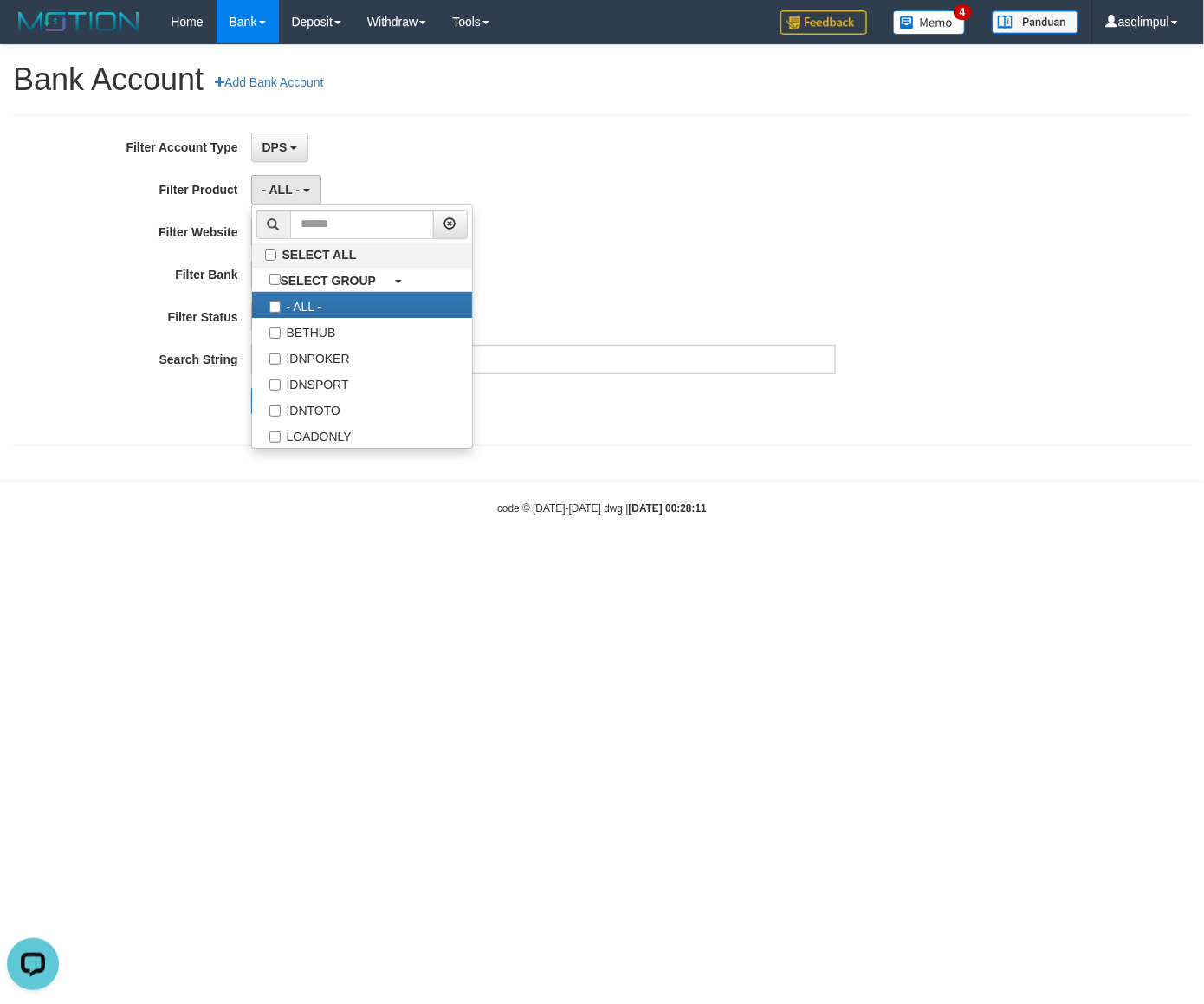 click on "DPS
SELECT ALL  SELECT TYPE  - ALL -
DPS
WD
TMP" at bounding box center (544, 147) 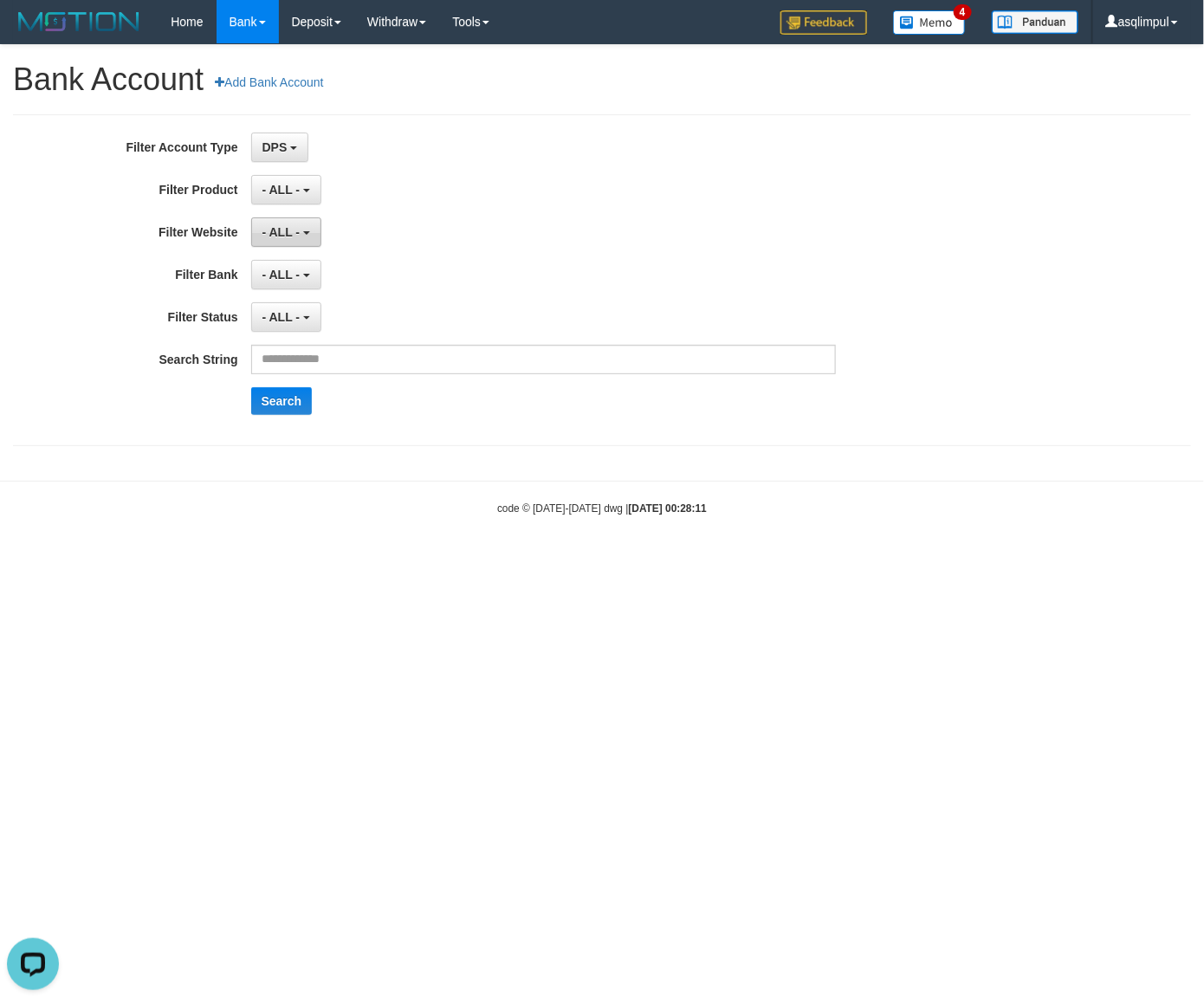 click on "- ALL -" at bounding box center [282, 232] 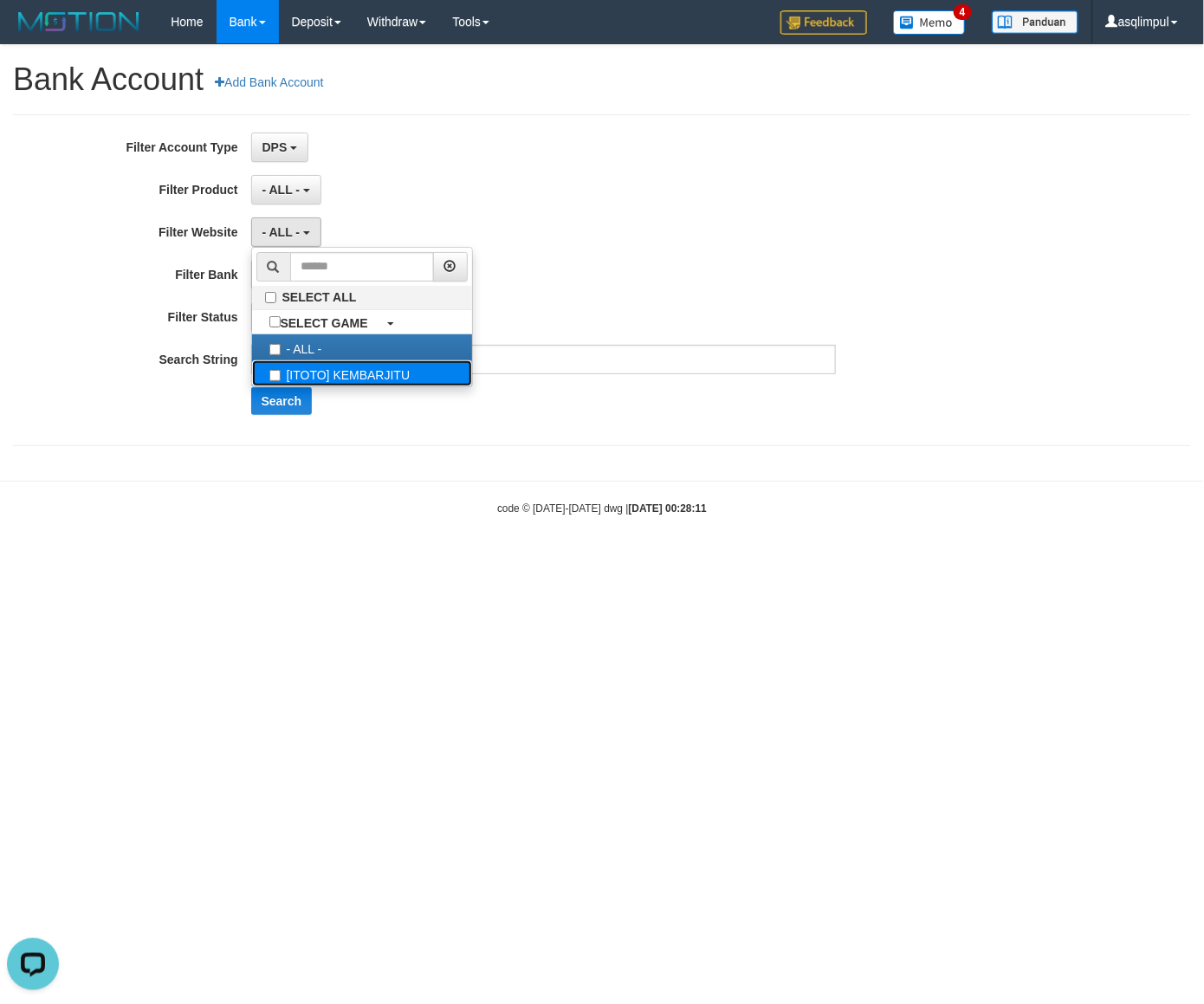 click on "[ITOTO] KEMBARJITU" at bounding box center [362, 373] 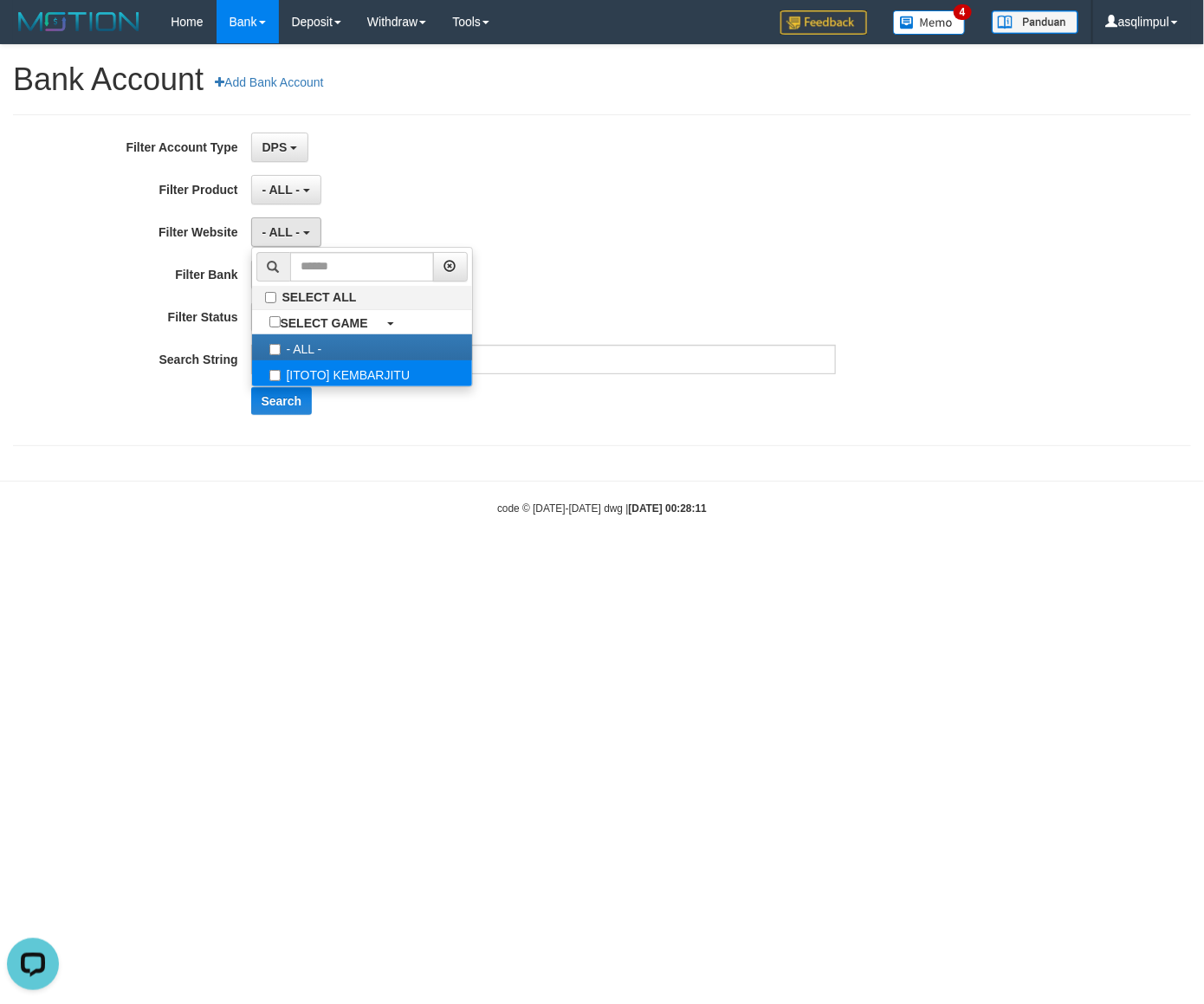 select on "***" 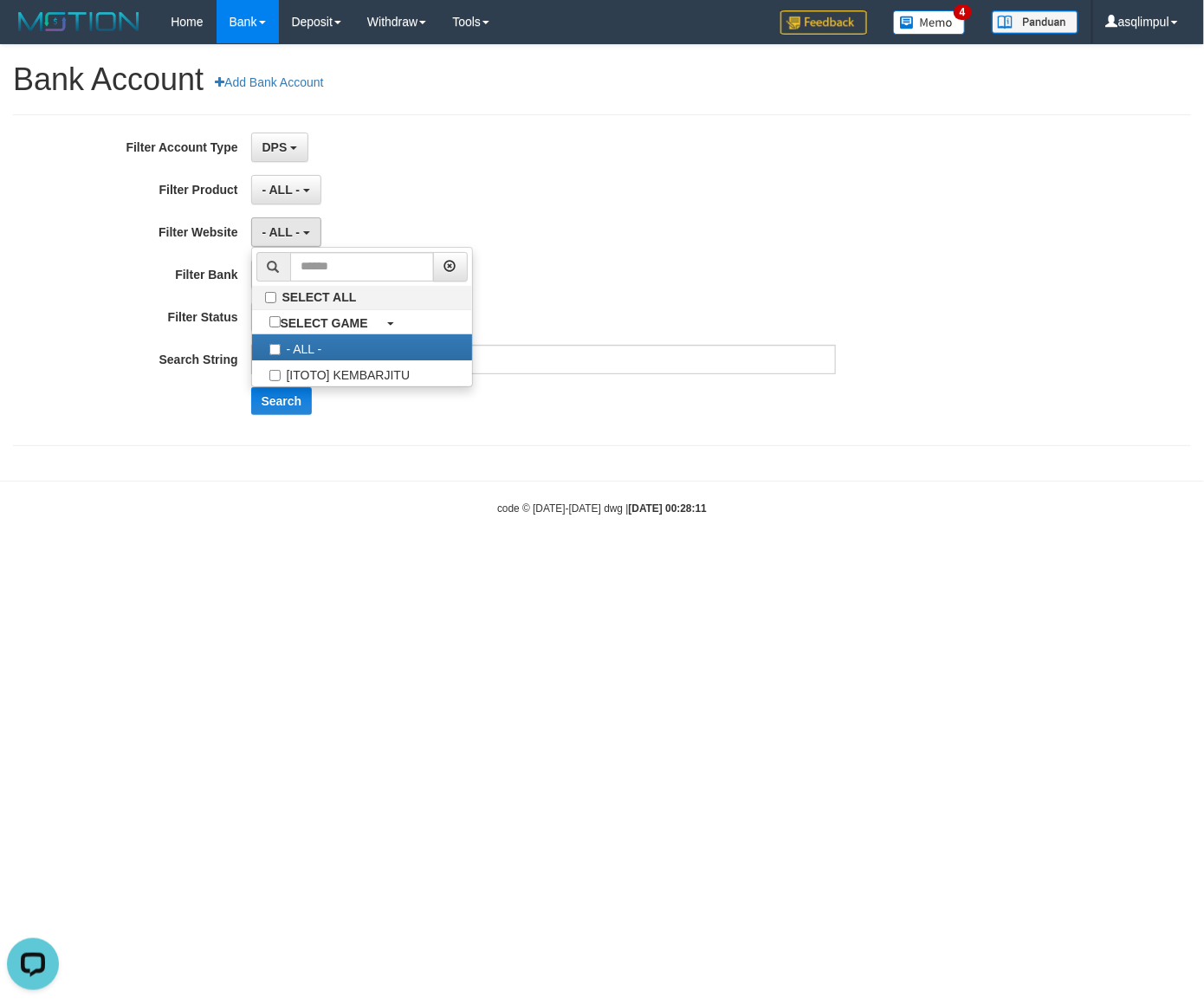 scroll, scrollTop: 16, scrollLeft: 0, axis: vertical 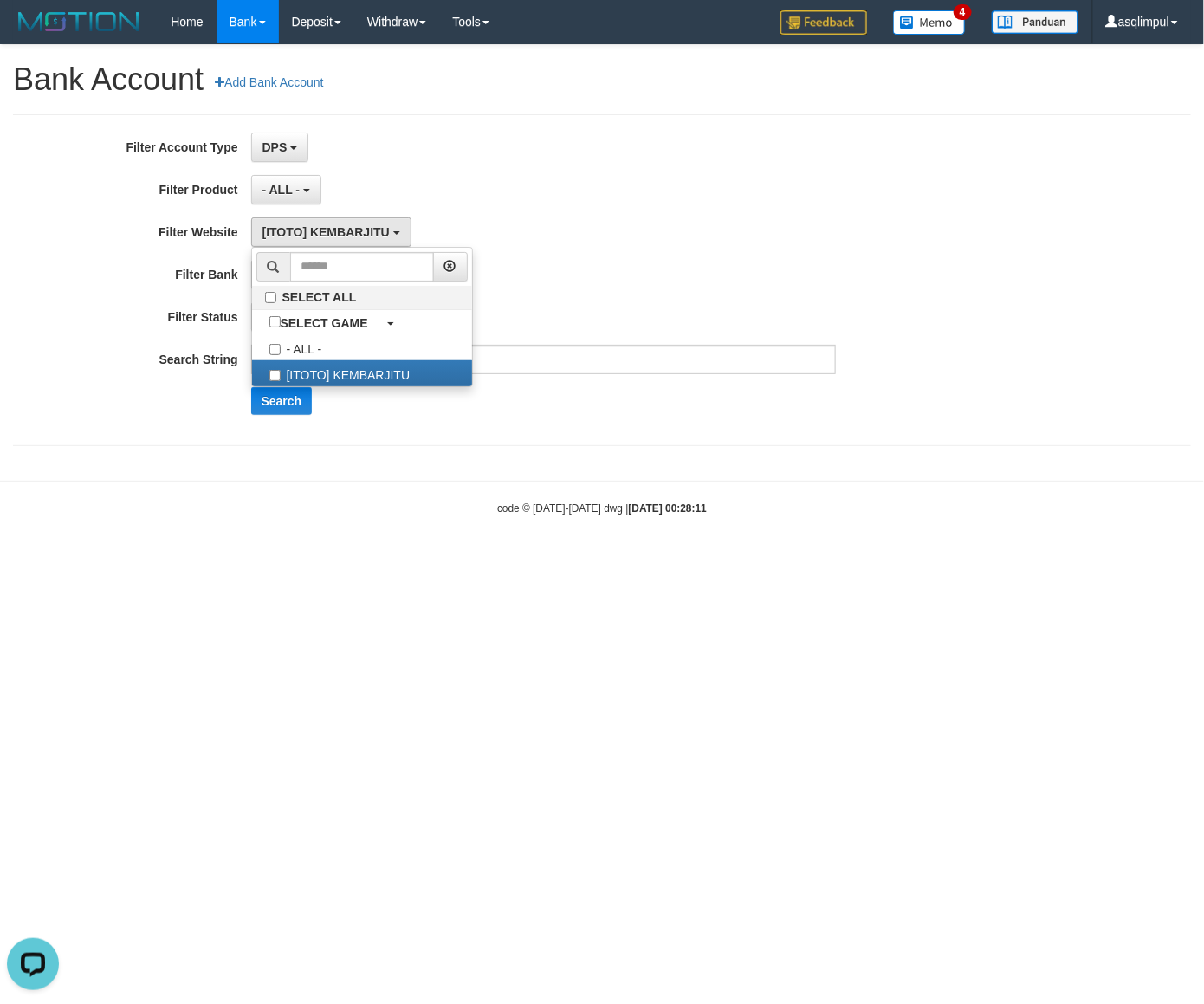click on "DPS
SELECT ALL  SELECT TYPE  - ALL -
DPS
WD
TMP" at bounding box center (544, 147) 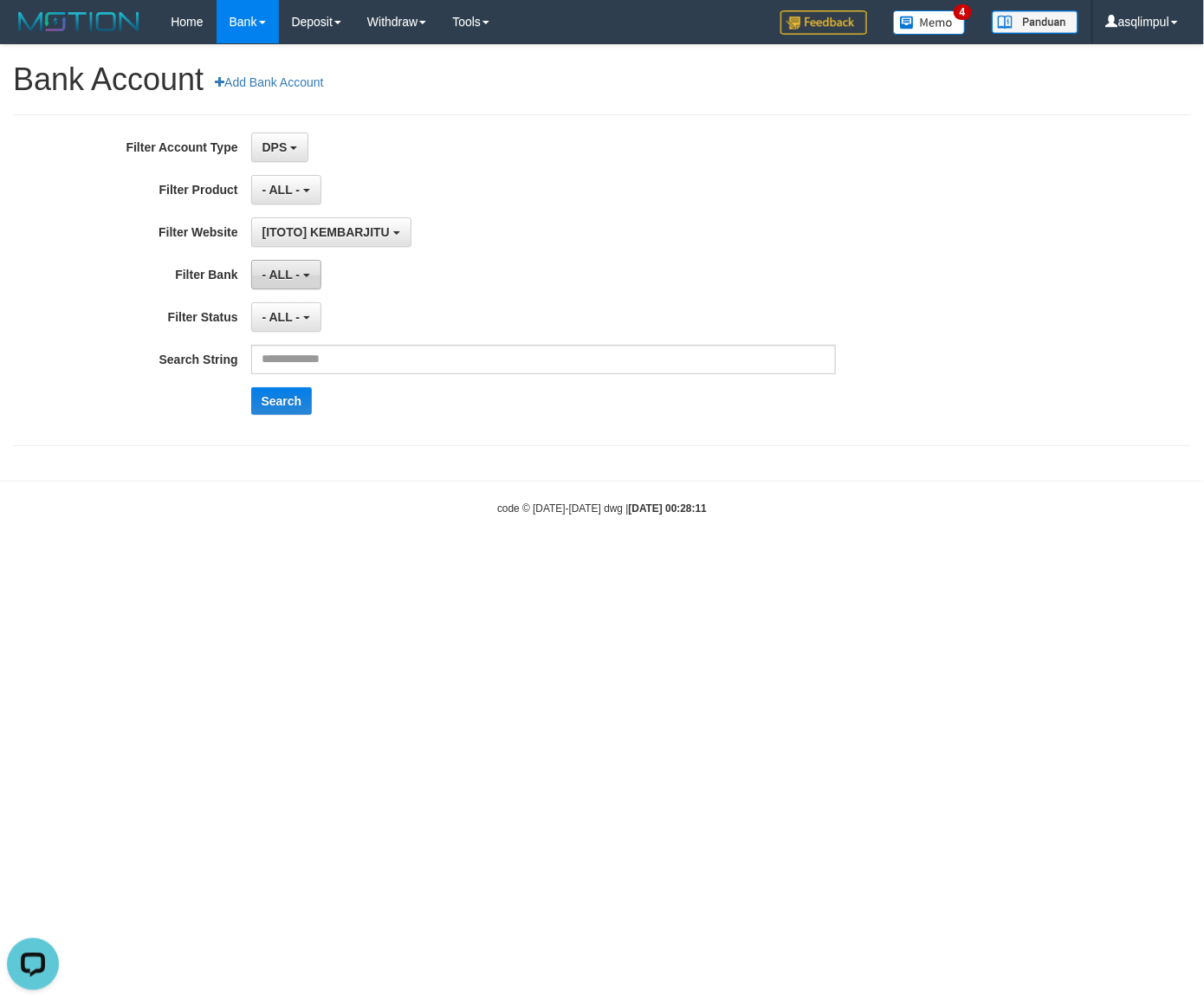 click on "- ALL -" at bounding box center [282, 275] 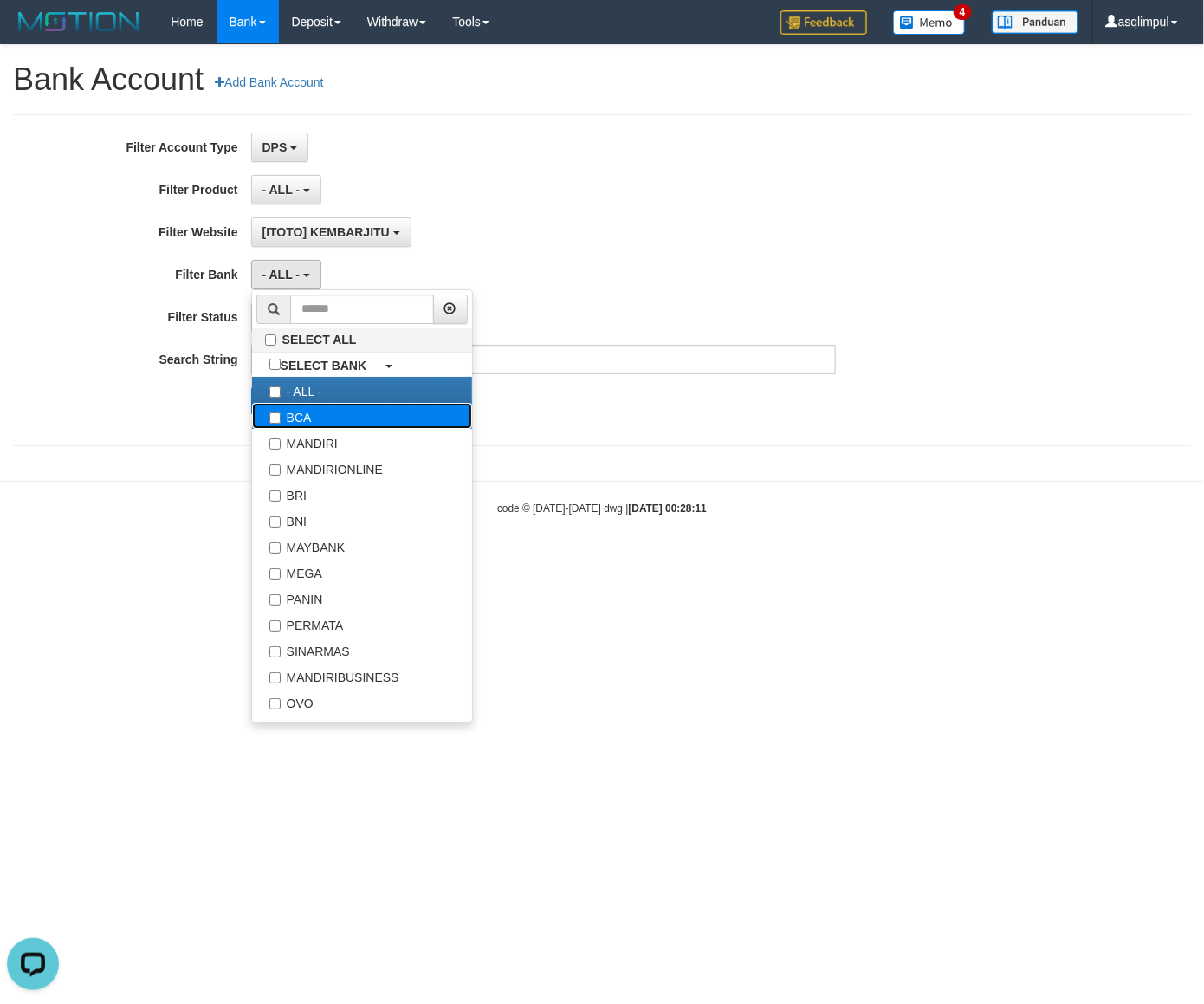 click on "BCA" at bounding box center (362, 416) 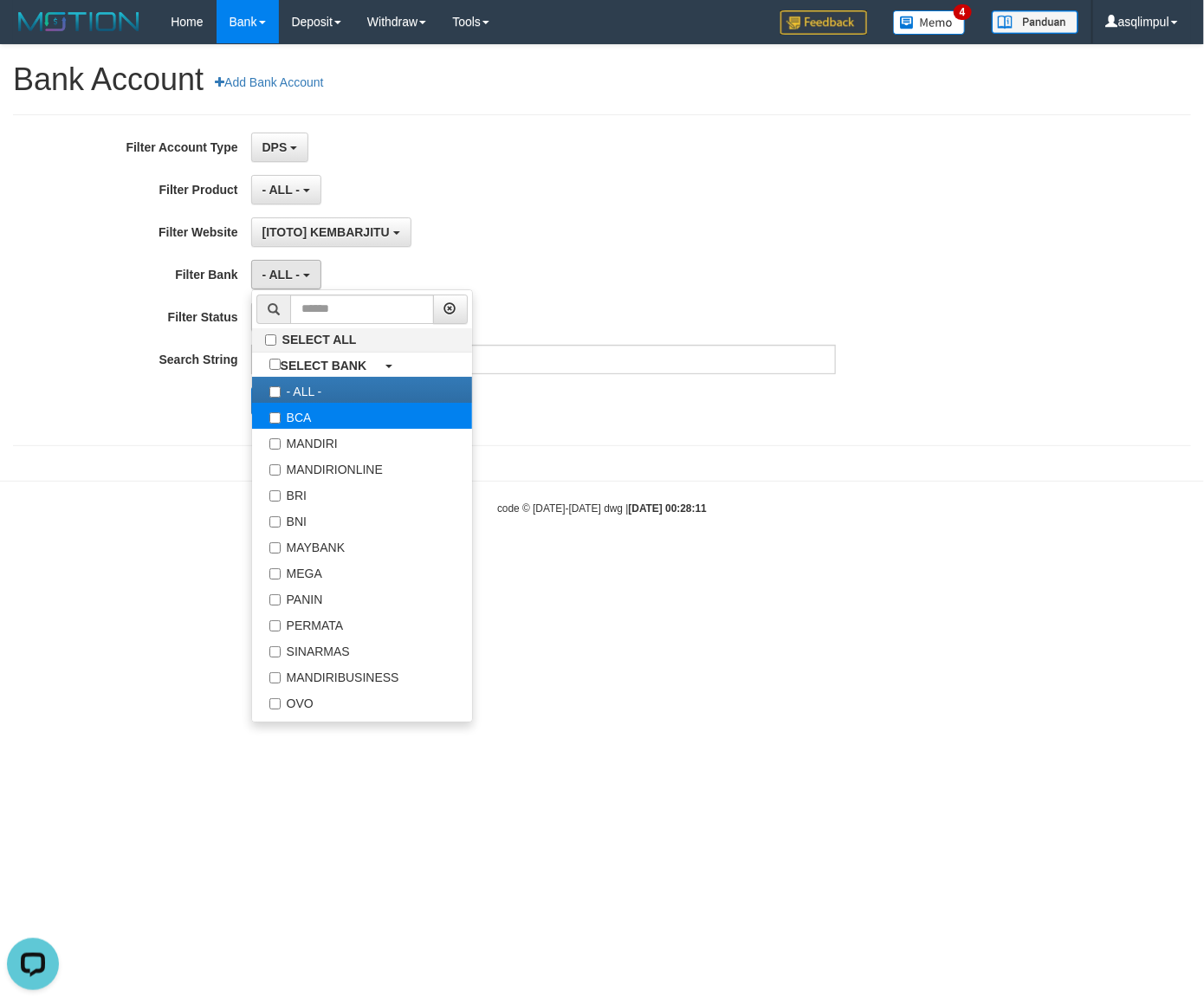 select on "***" 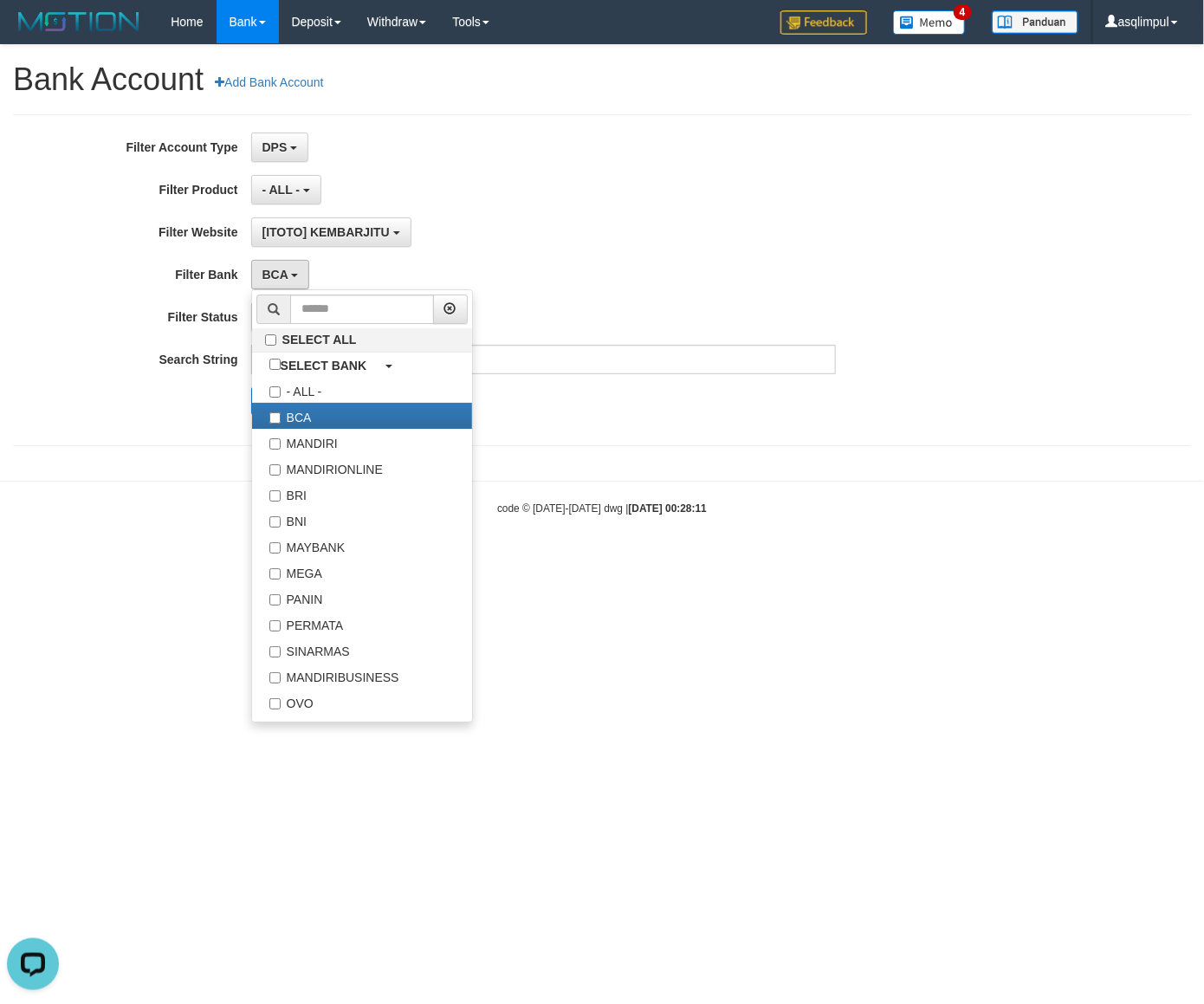 scroll, scrollTop: 16, scrollLeft: 0, axis: vertical 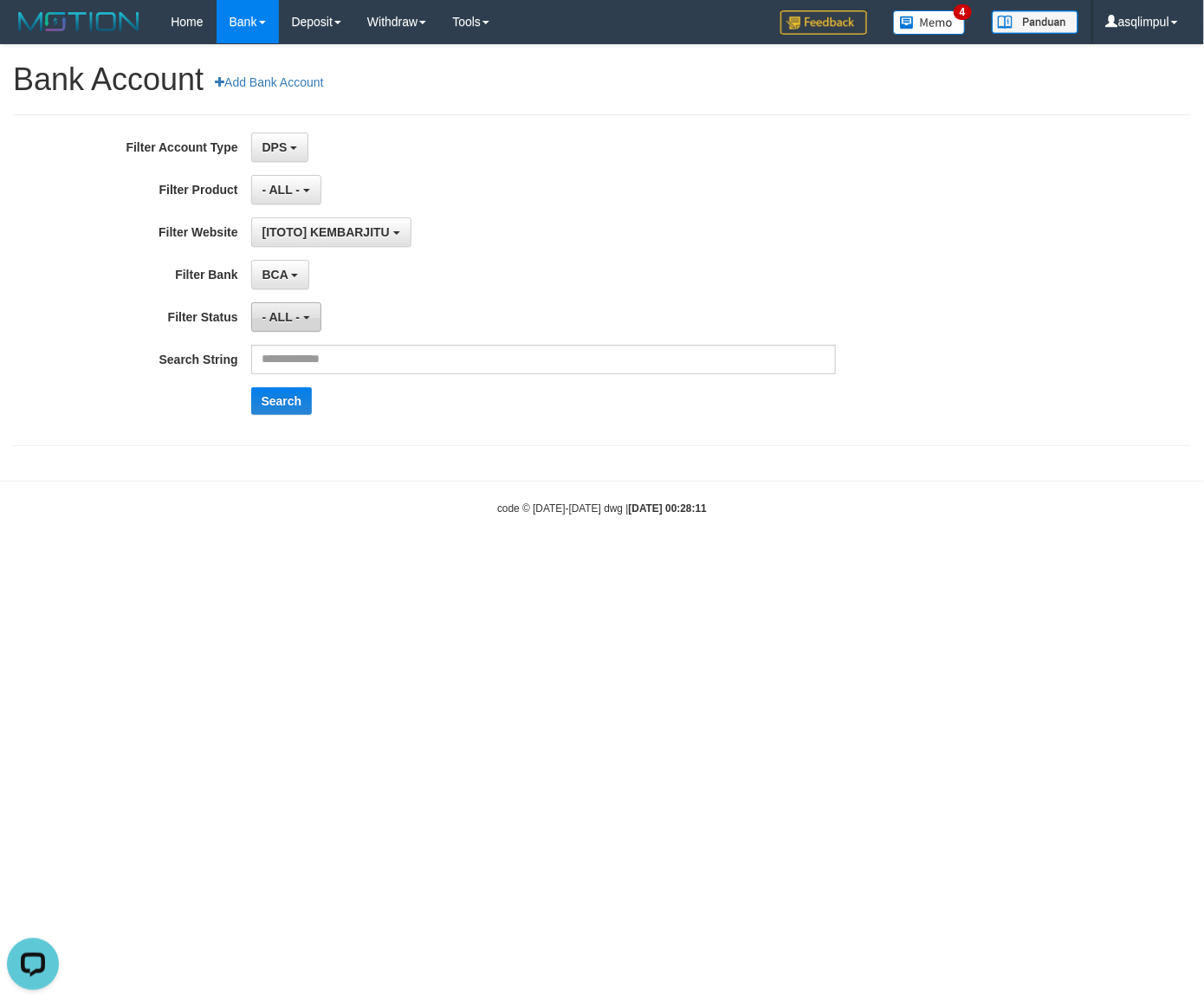 click on "- ALL -" at bounding box center (282, 317) 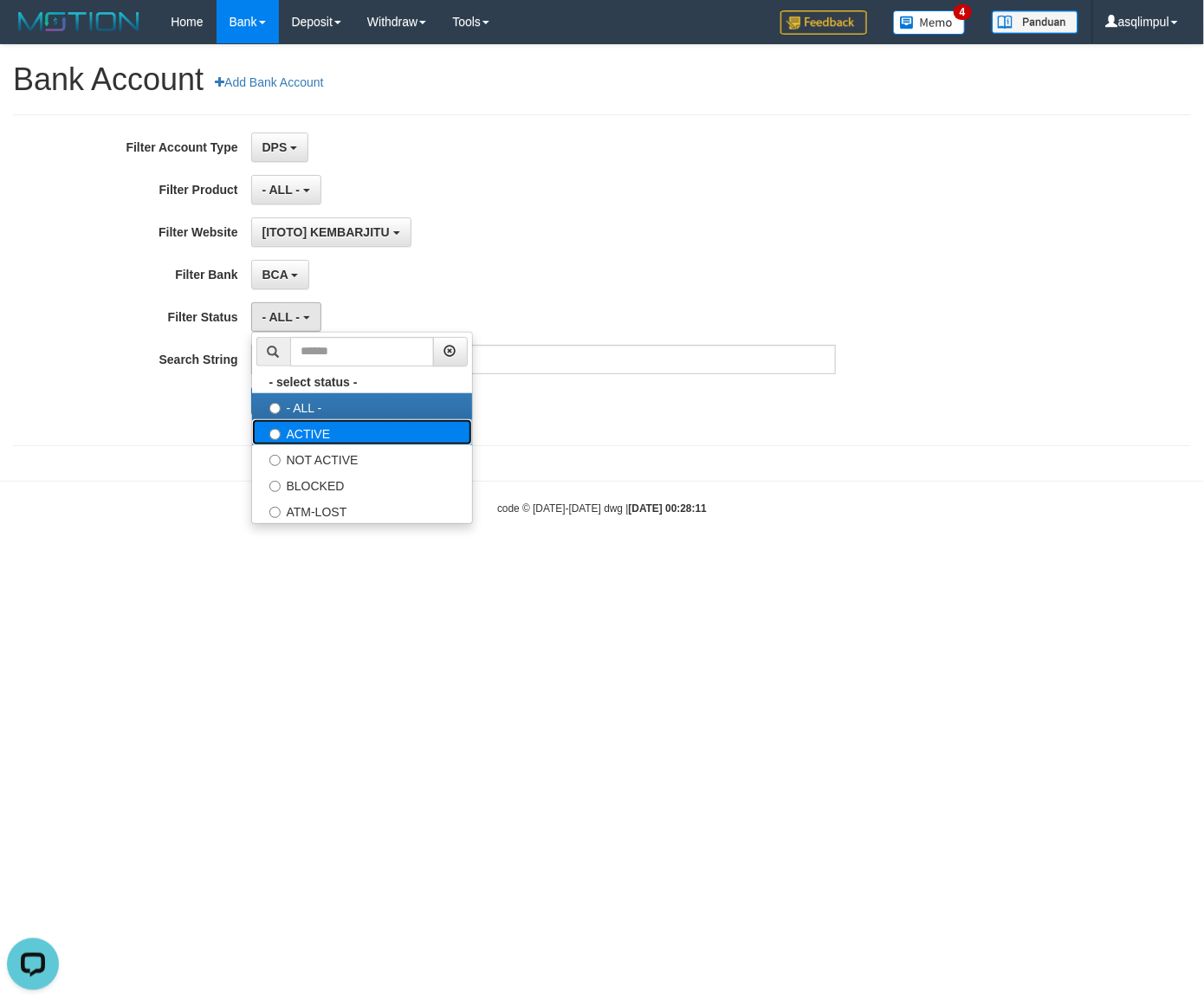 click on "ACTIVE" at bounding box center [362, 432] 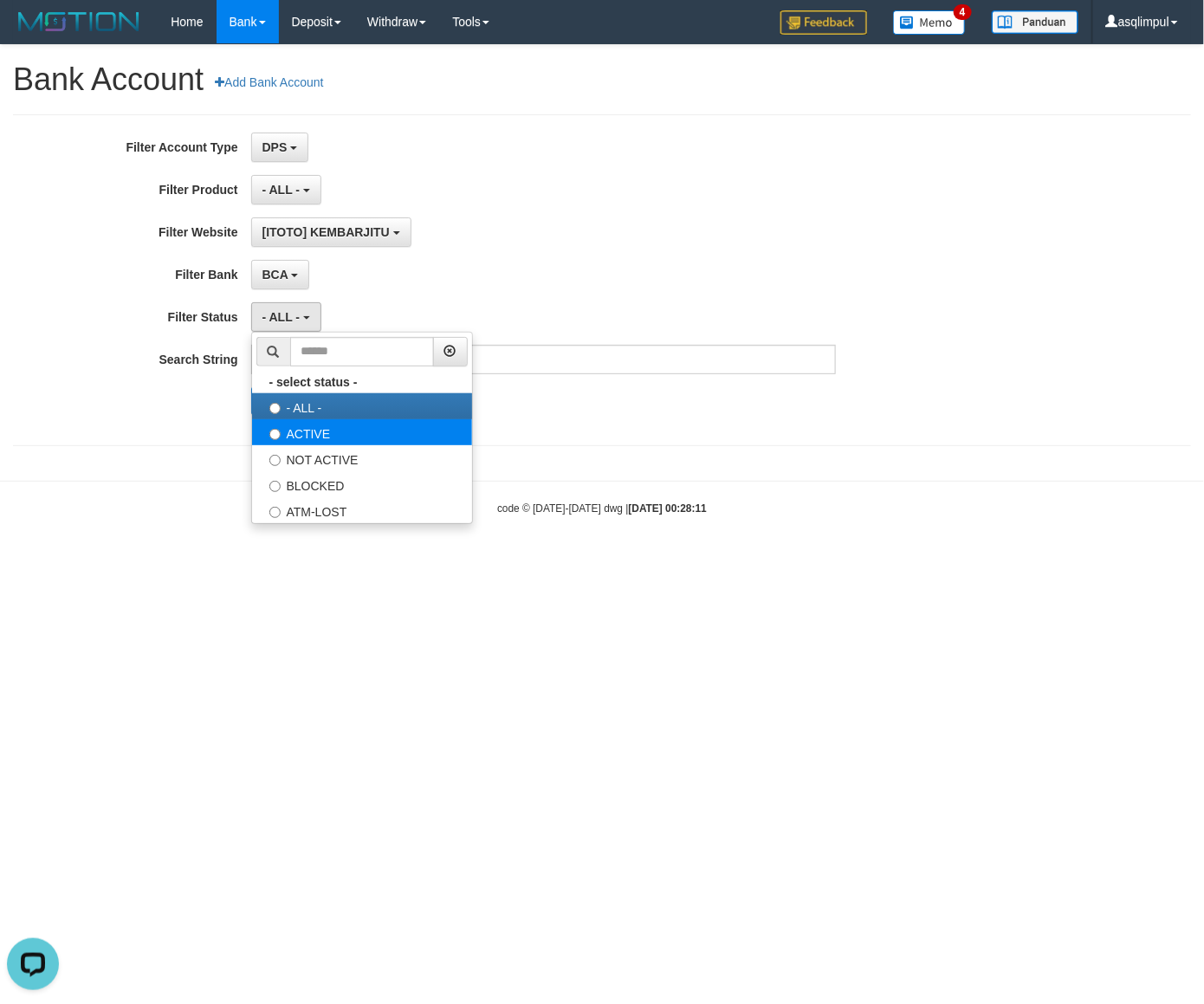 select on "*" 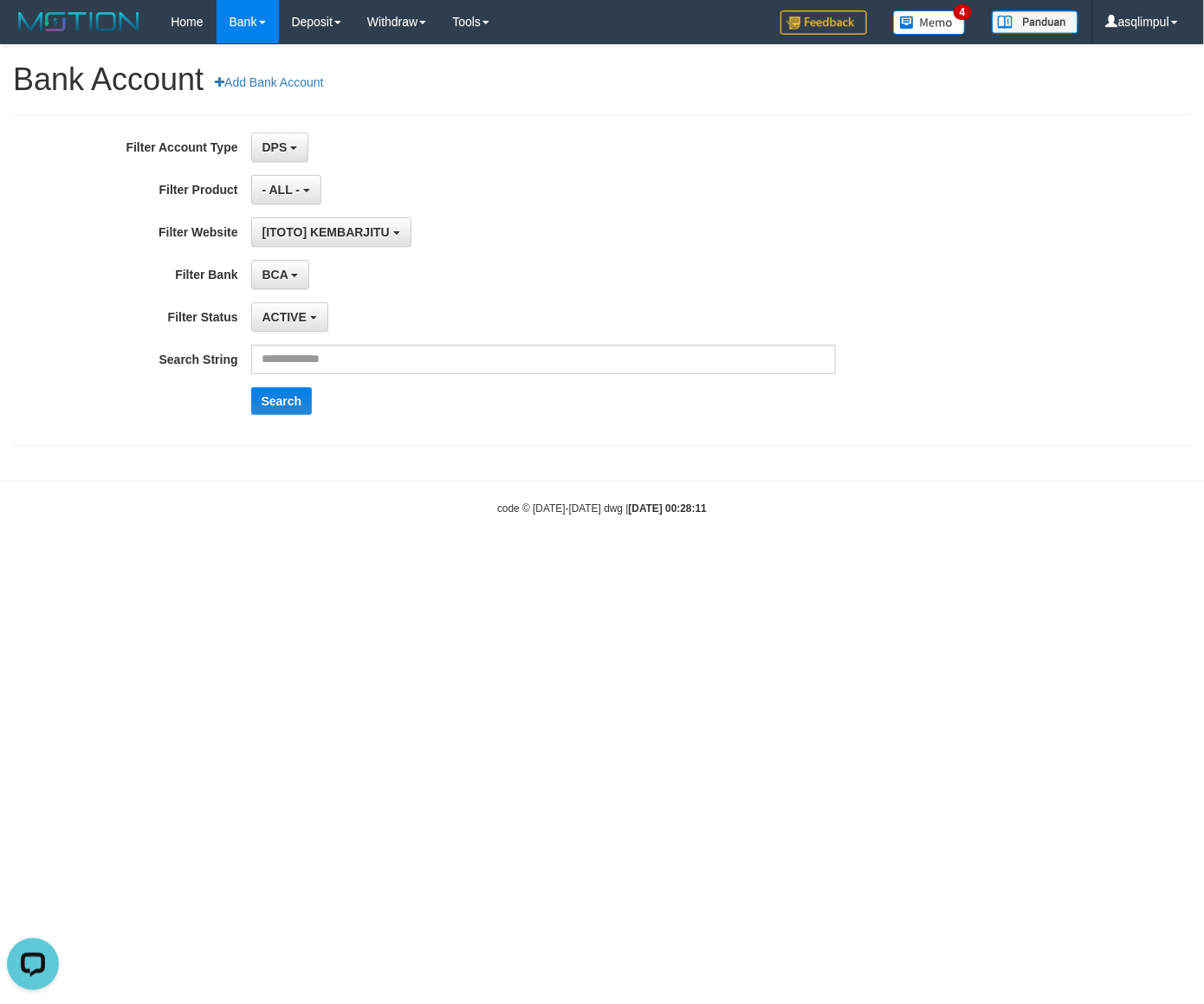 click on "**********" at bounding box center (602, 254) 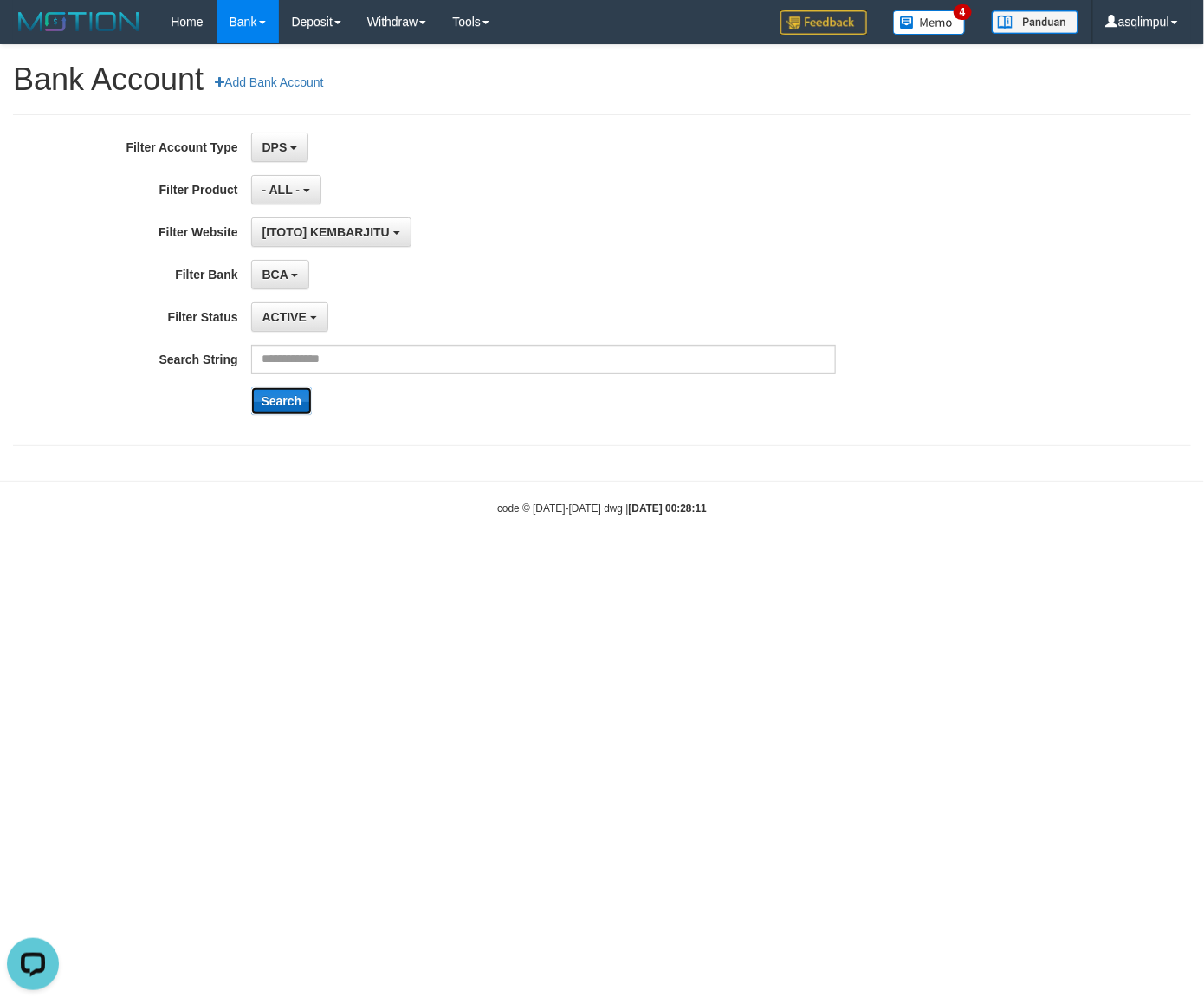 click on "Search" at bounding box center [282, 401] 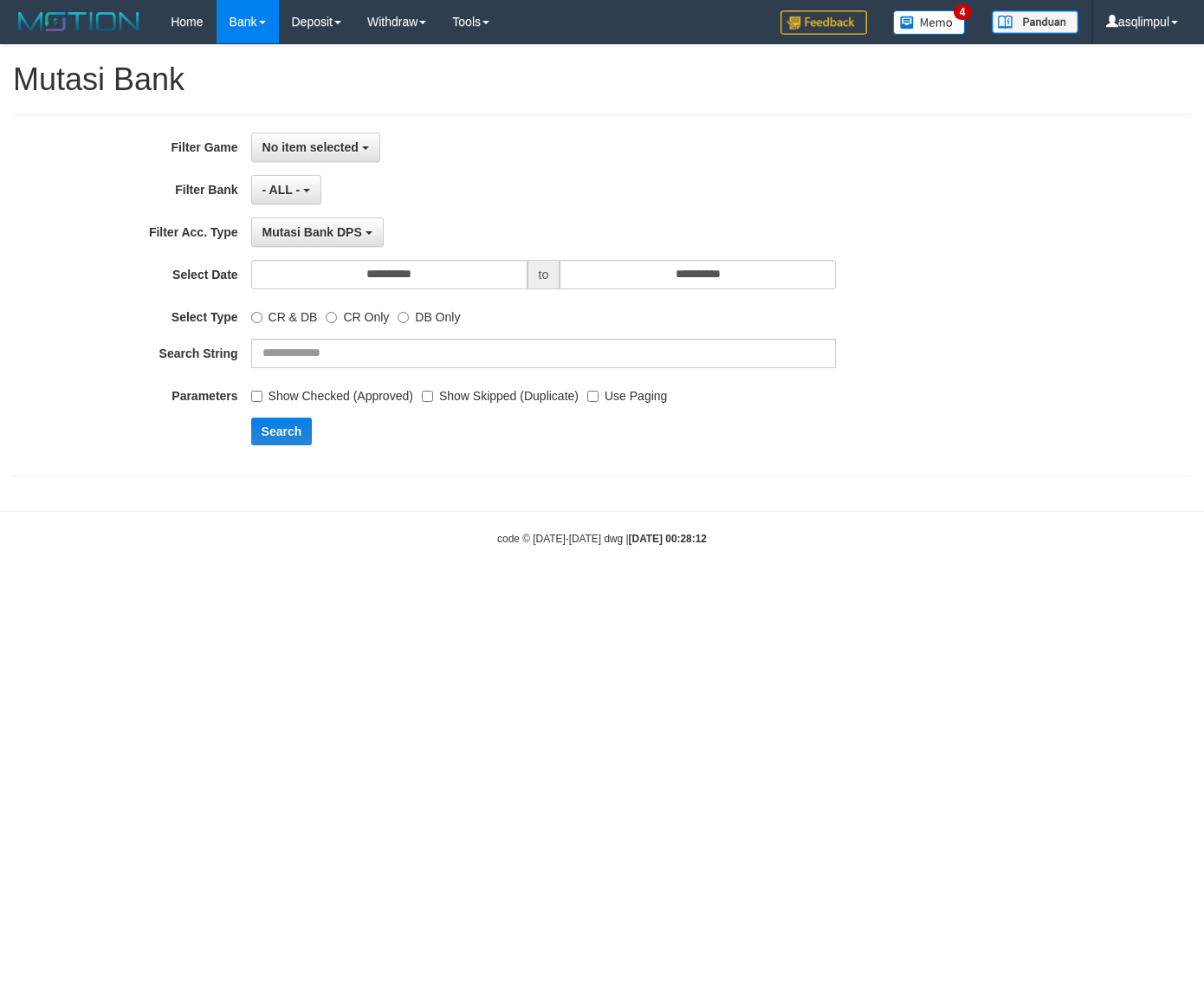 scroll, scrollTop: 0, scrollLeft: 0, axis: both 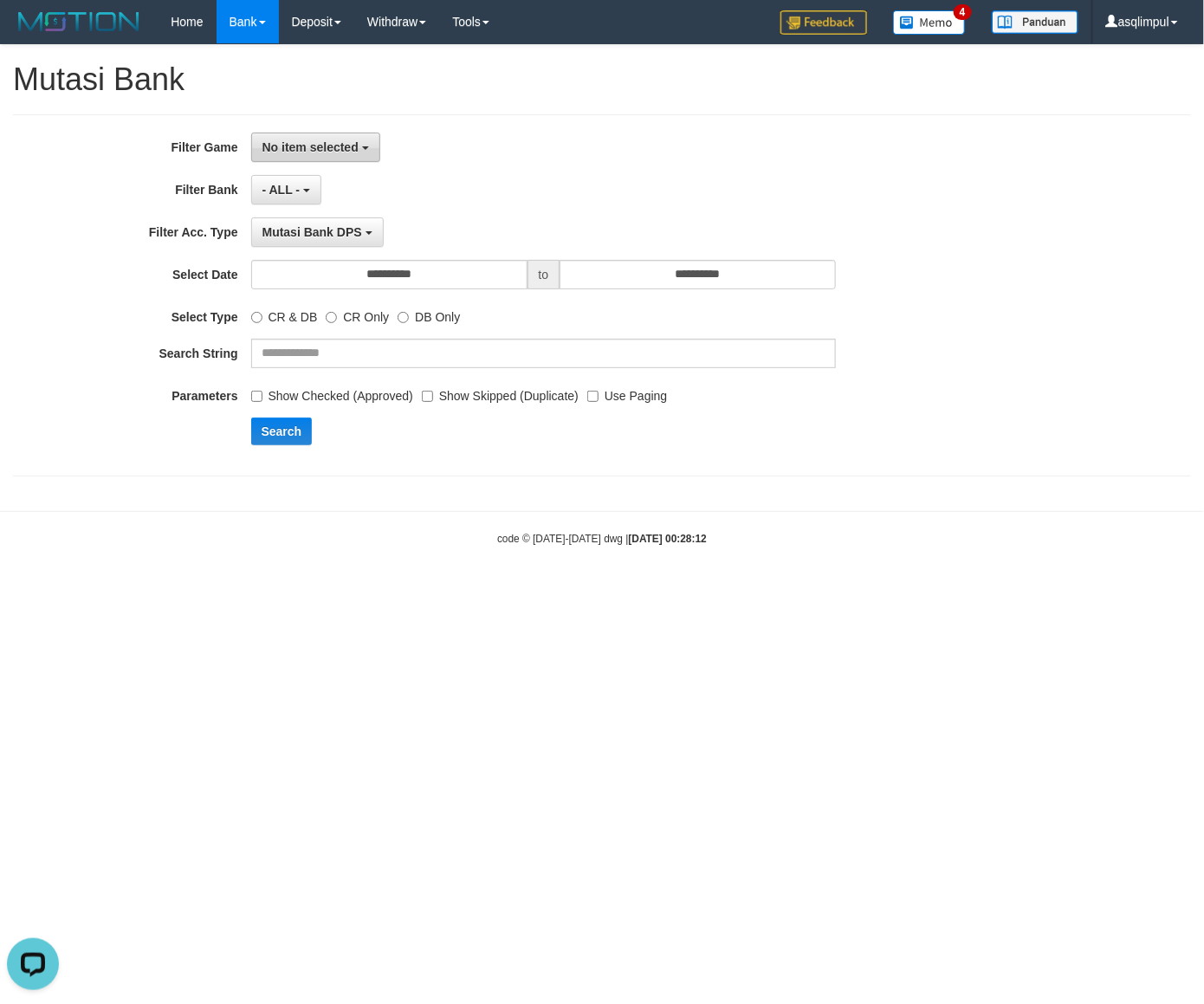 click on "No item selected" at bounding box center [310, 147] 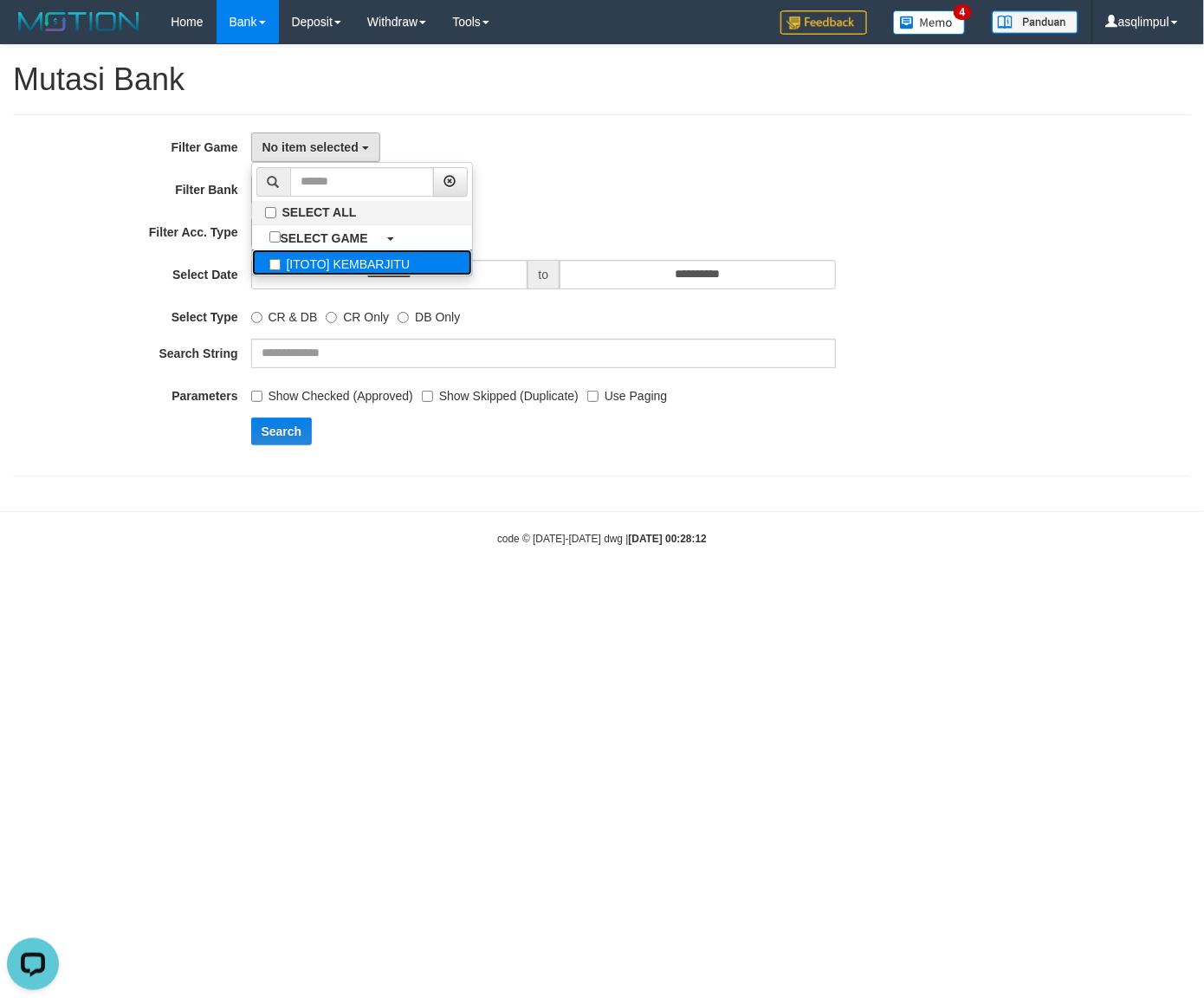 click on "[ITOTO] KEMBARJITU" at bounding box center [362, 262] 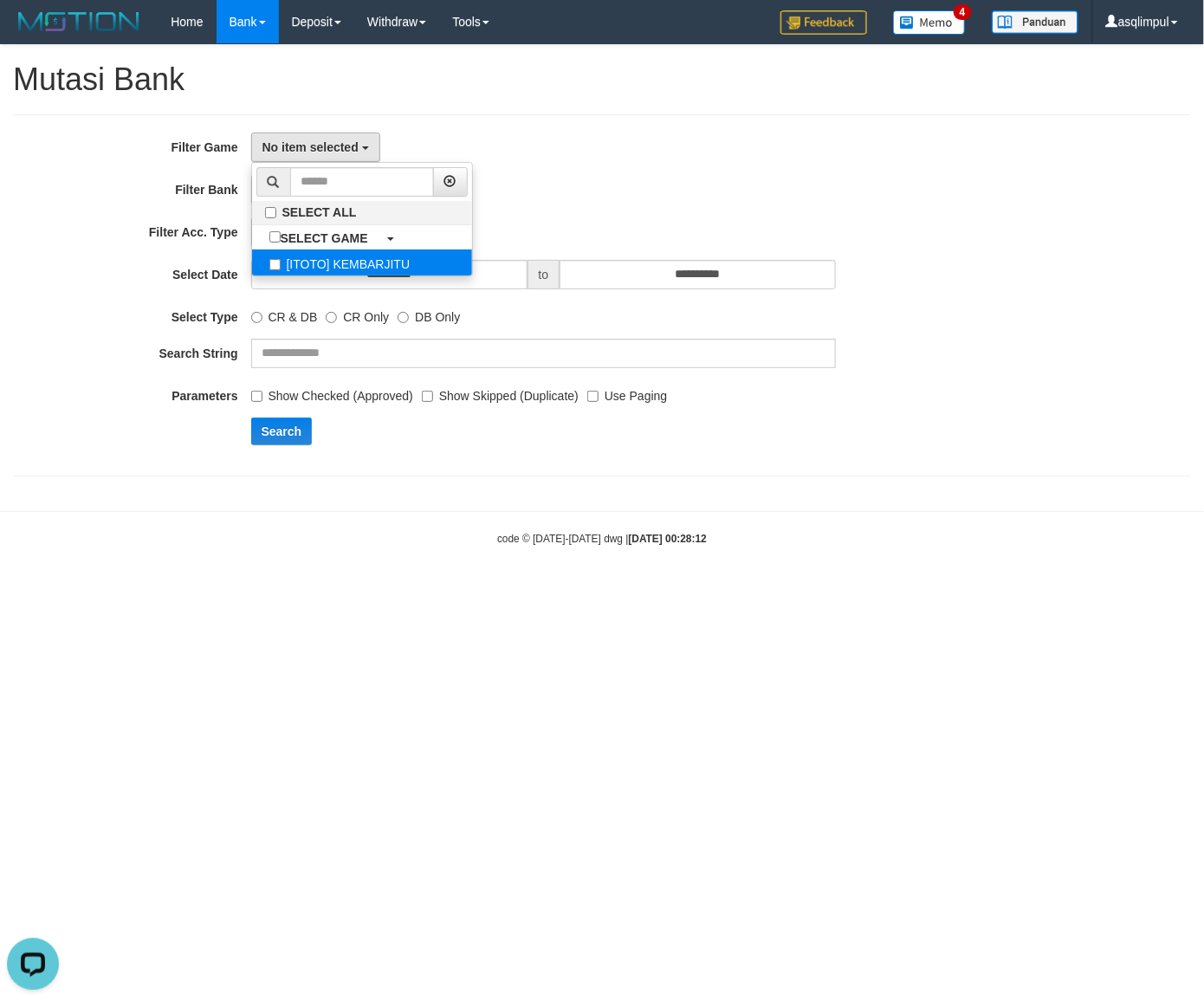 select on "***" 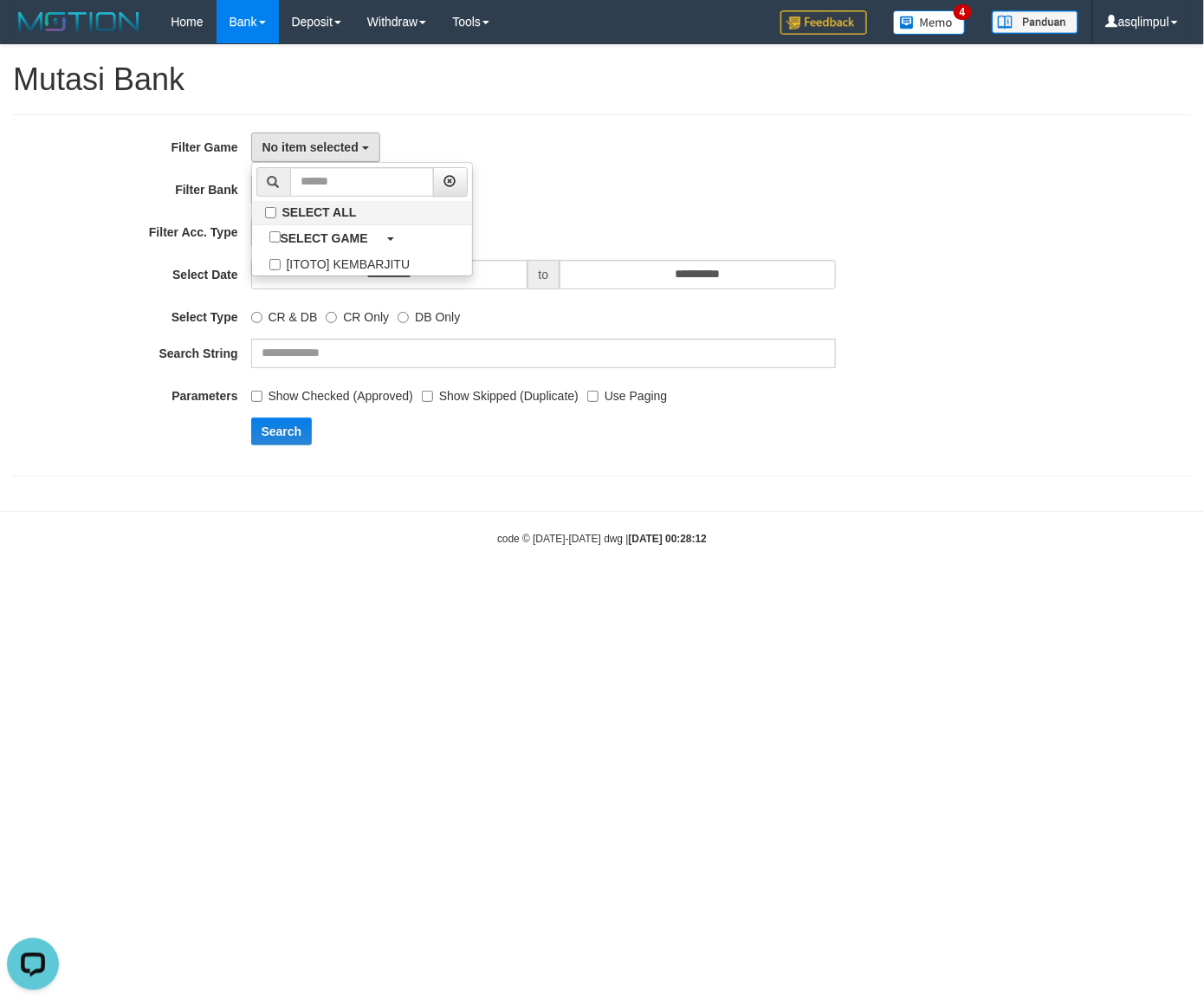 scroll, scrollTop: 16, scrollLeft: 0, axis: vertical 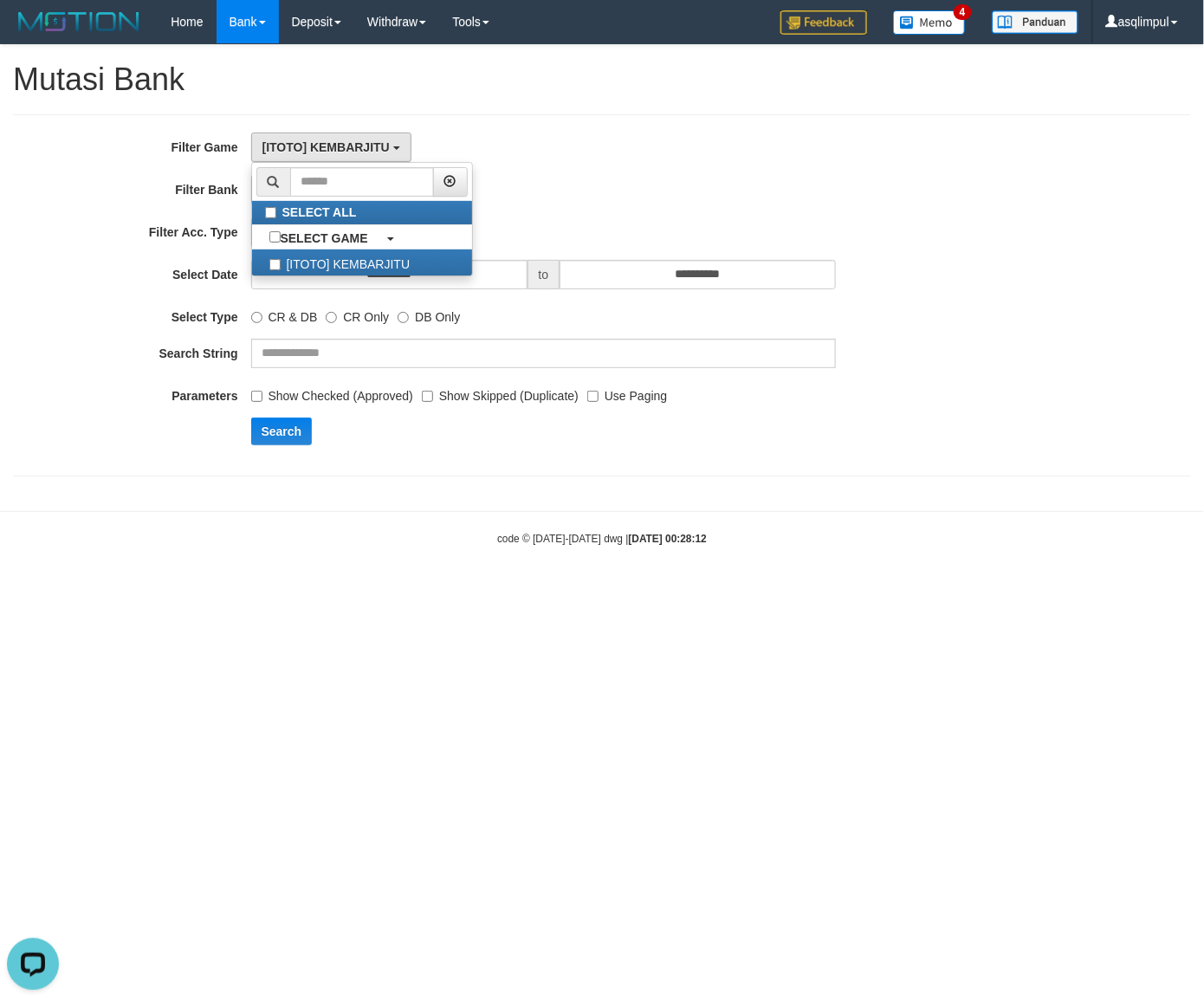 click on "Mutasi Bank" at bounding box center (602, 80) 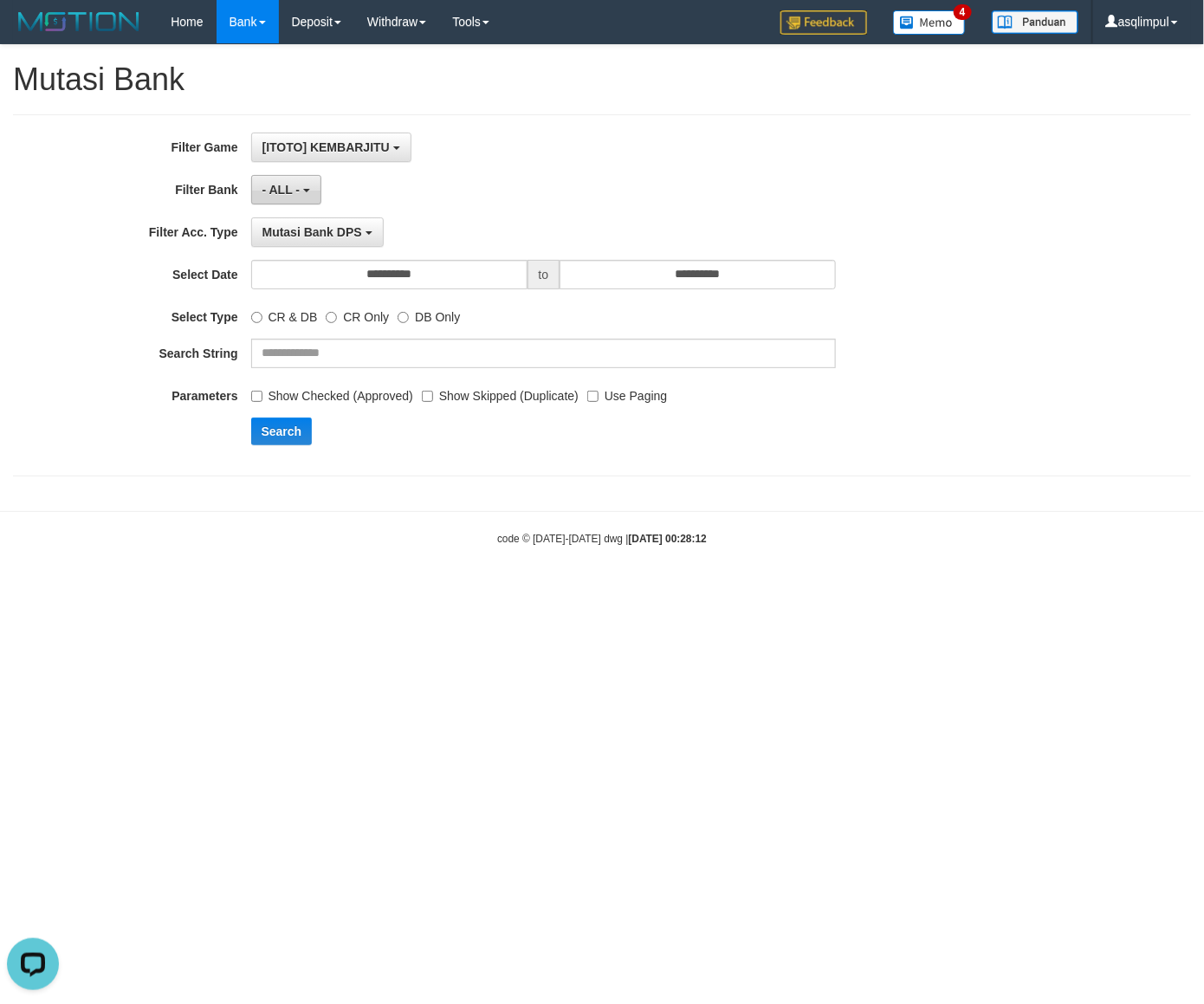 click on "- ALL -" at bounding box center (282, 190) 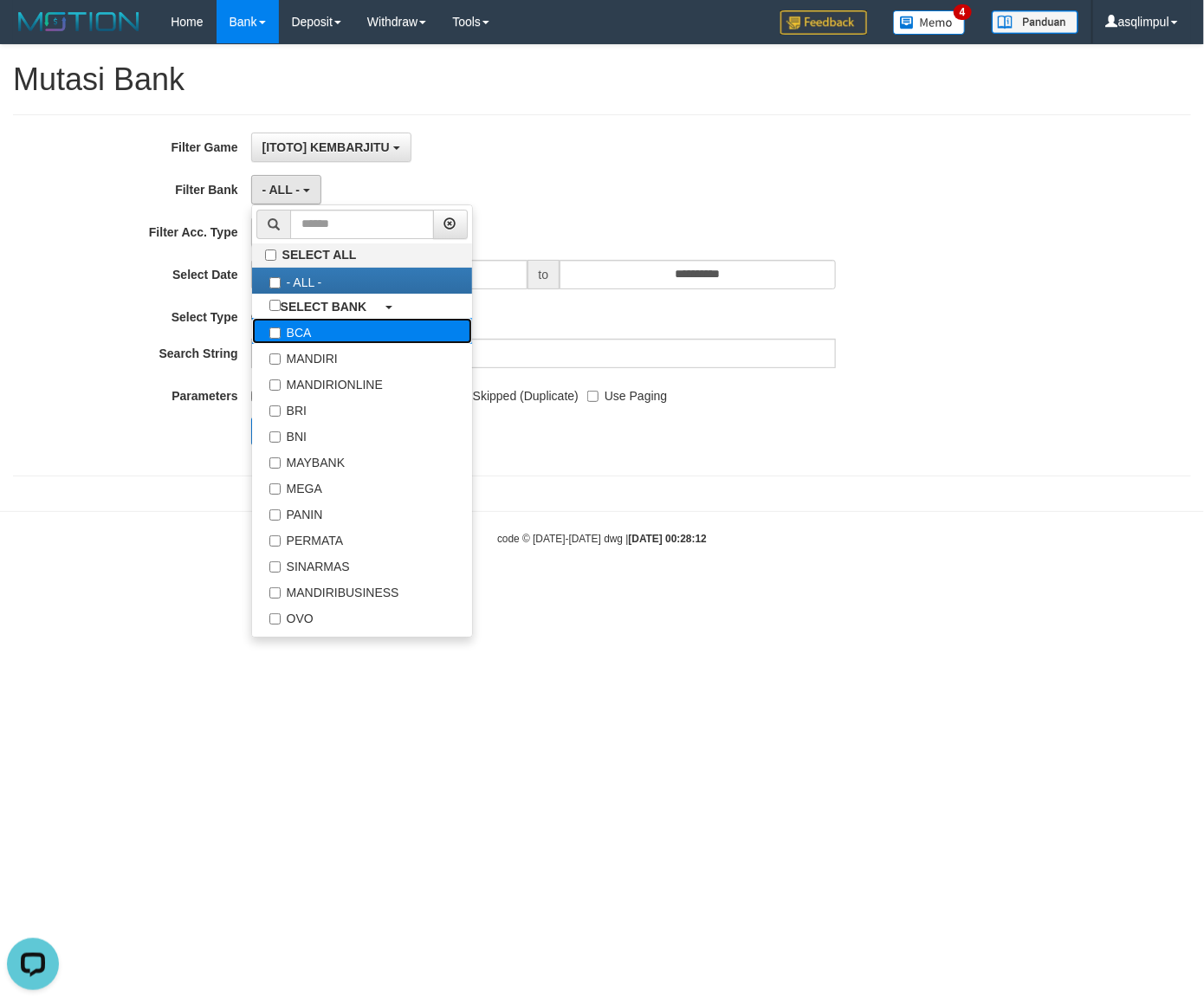 click on "BCA" at bounding box center [362, 331] 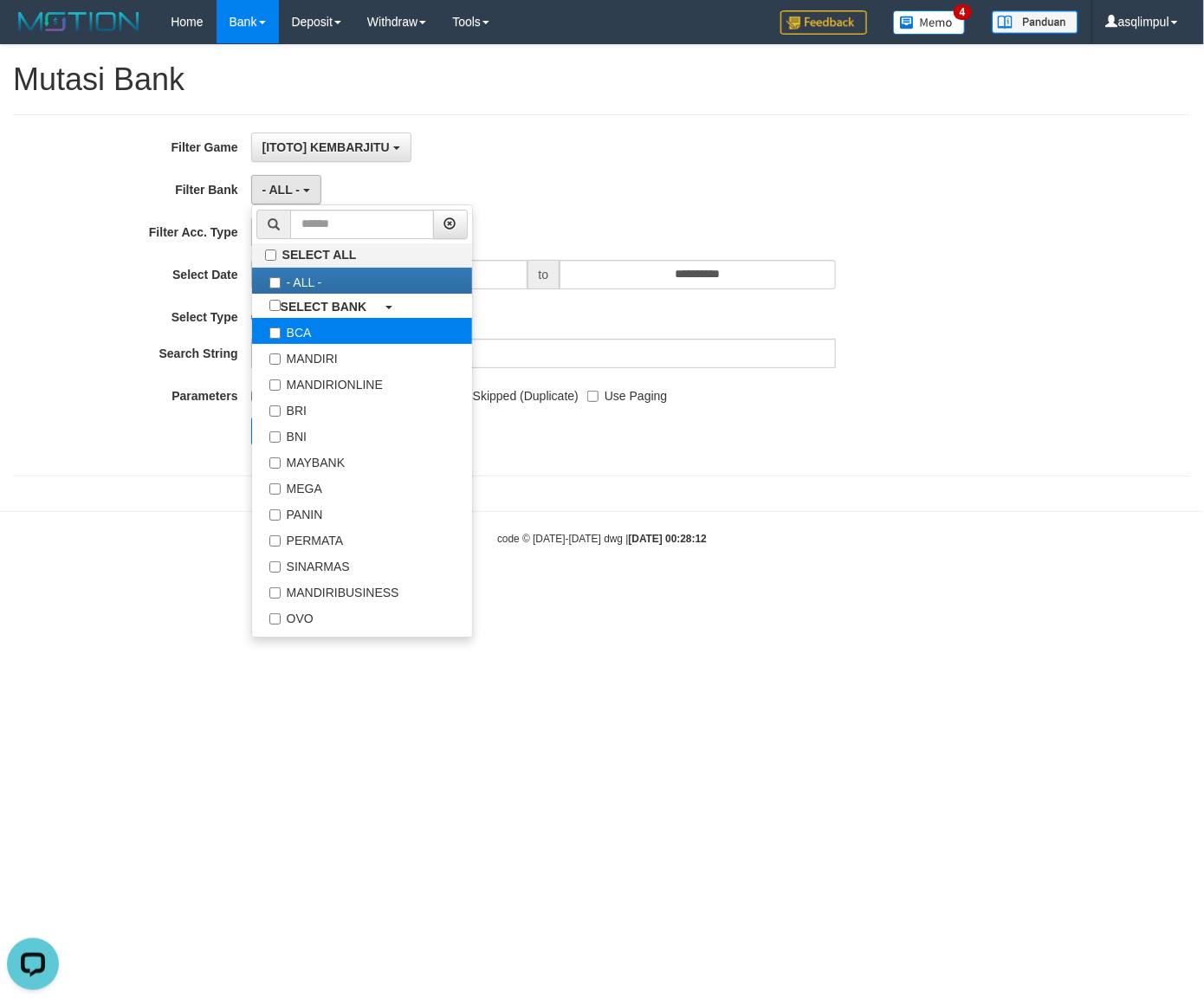 select on "***" 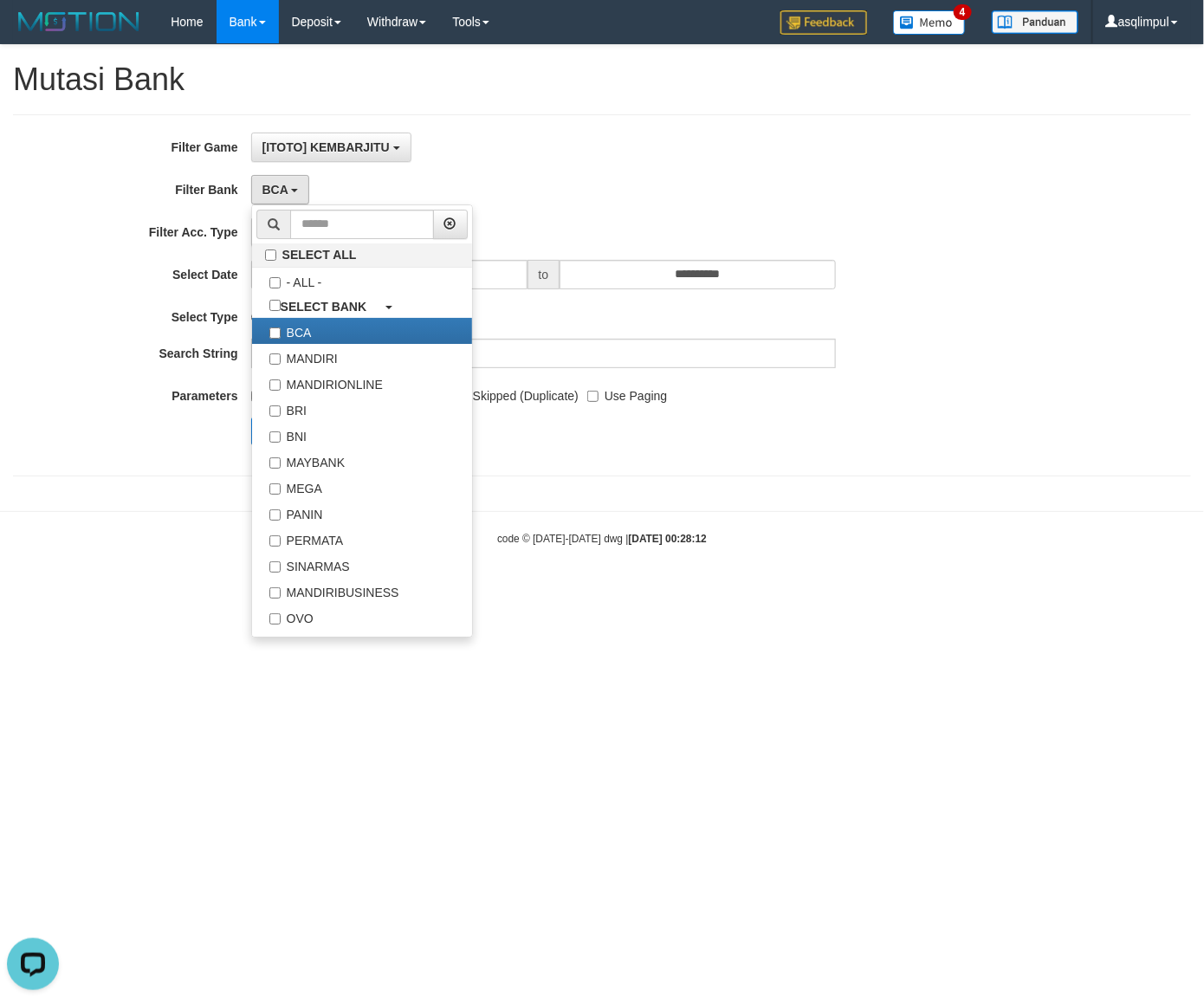click on "[ITOTO] KEMBARJITU
SELECT ALL  SELECT GAME
[ITOTO] KEMBARJITU" at bounding box center [544, 147] 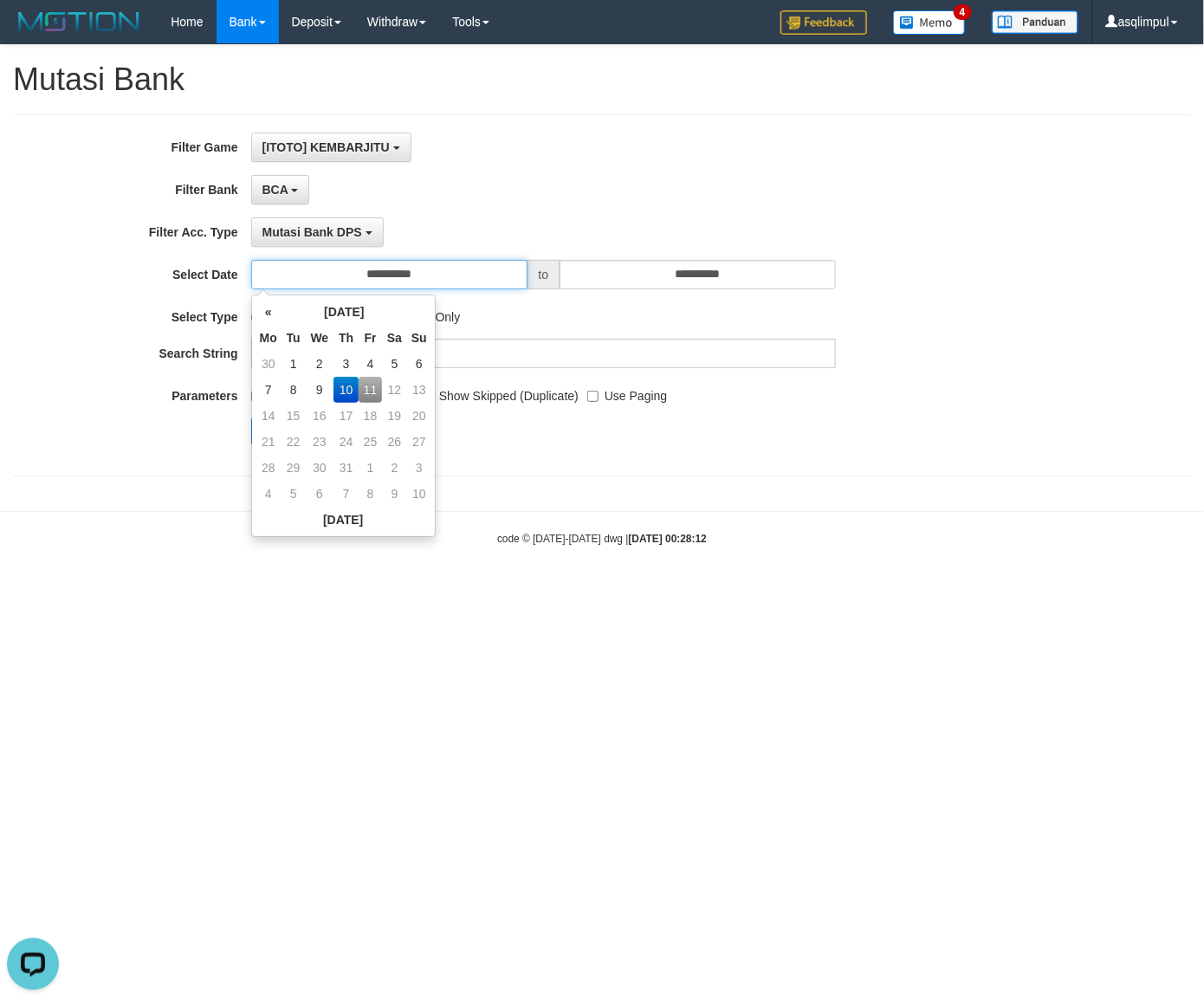 click on "**********" at bounding box center [389, 275] 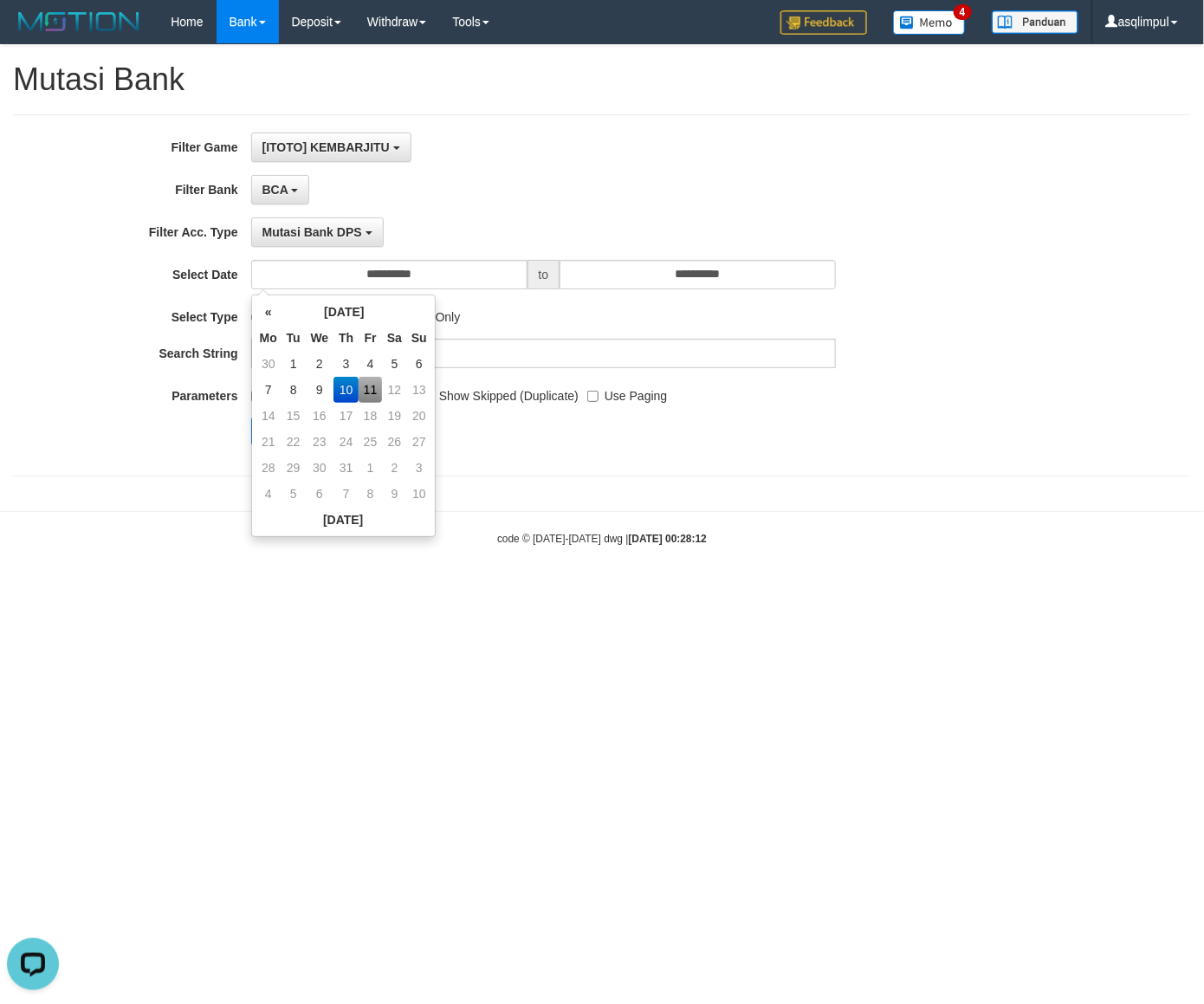 click on "11" at bounding box center (370, 390) 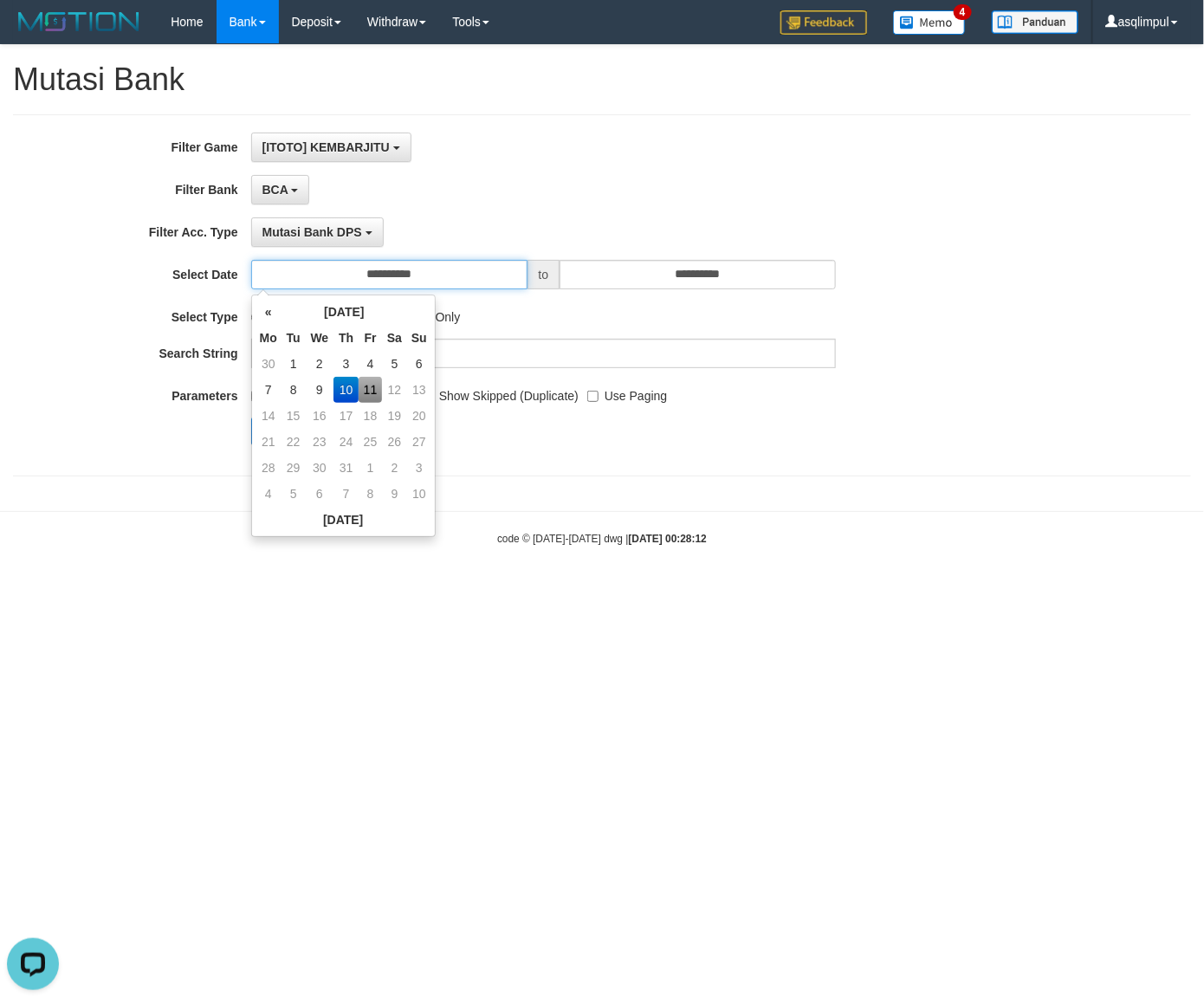 type on "**********" 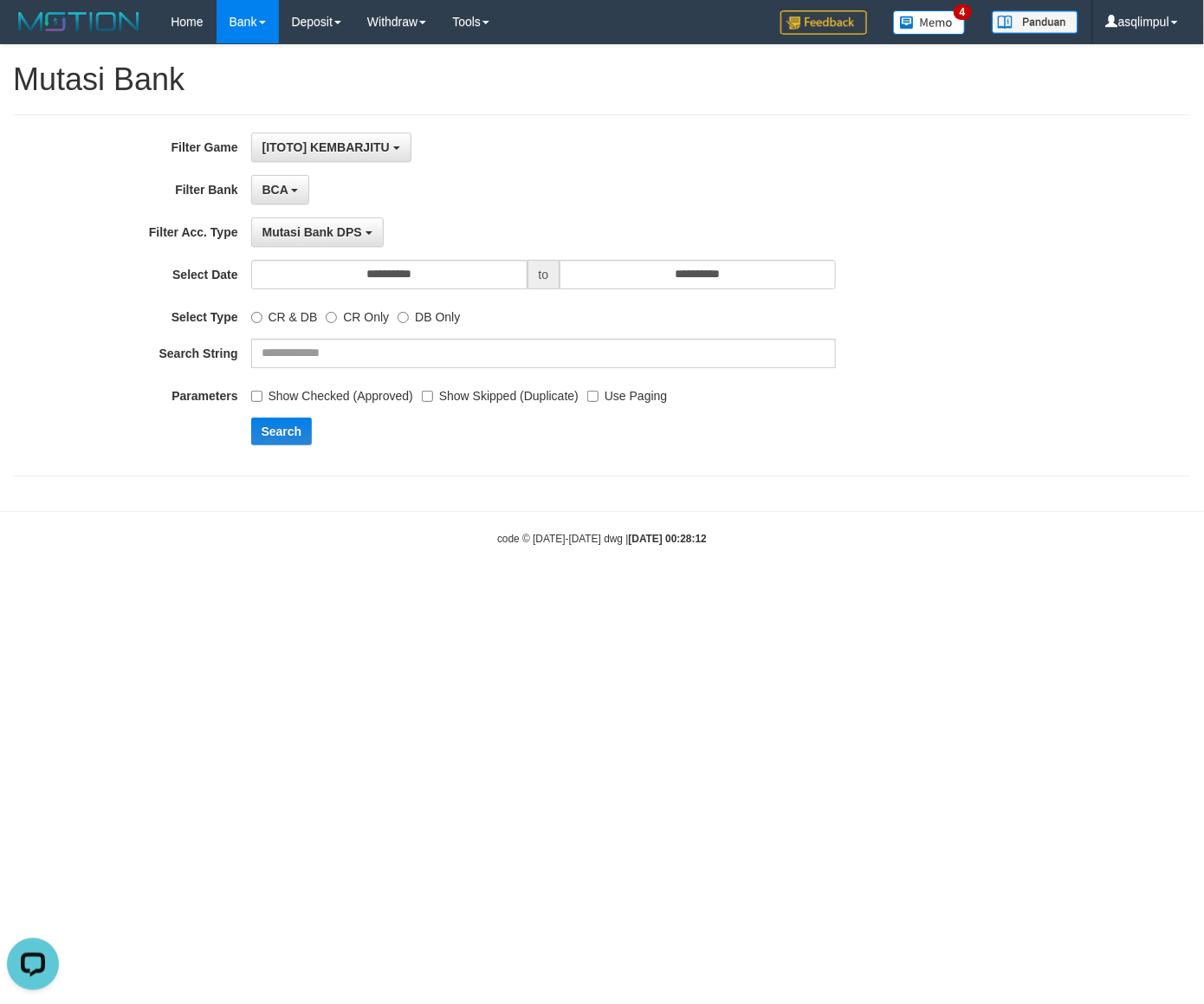 drag, startPoint x: 333, startPoint y: 601, endPoint x: 333, endPoint y: 619, distance: 18 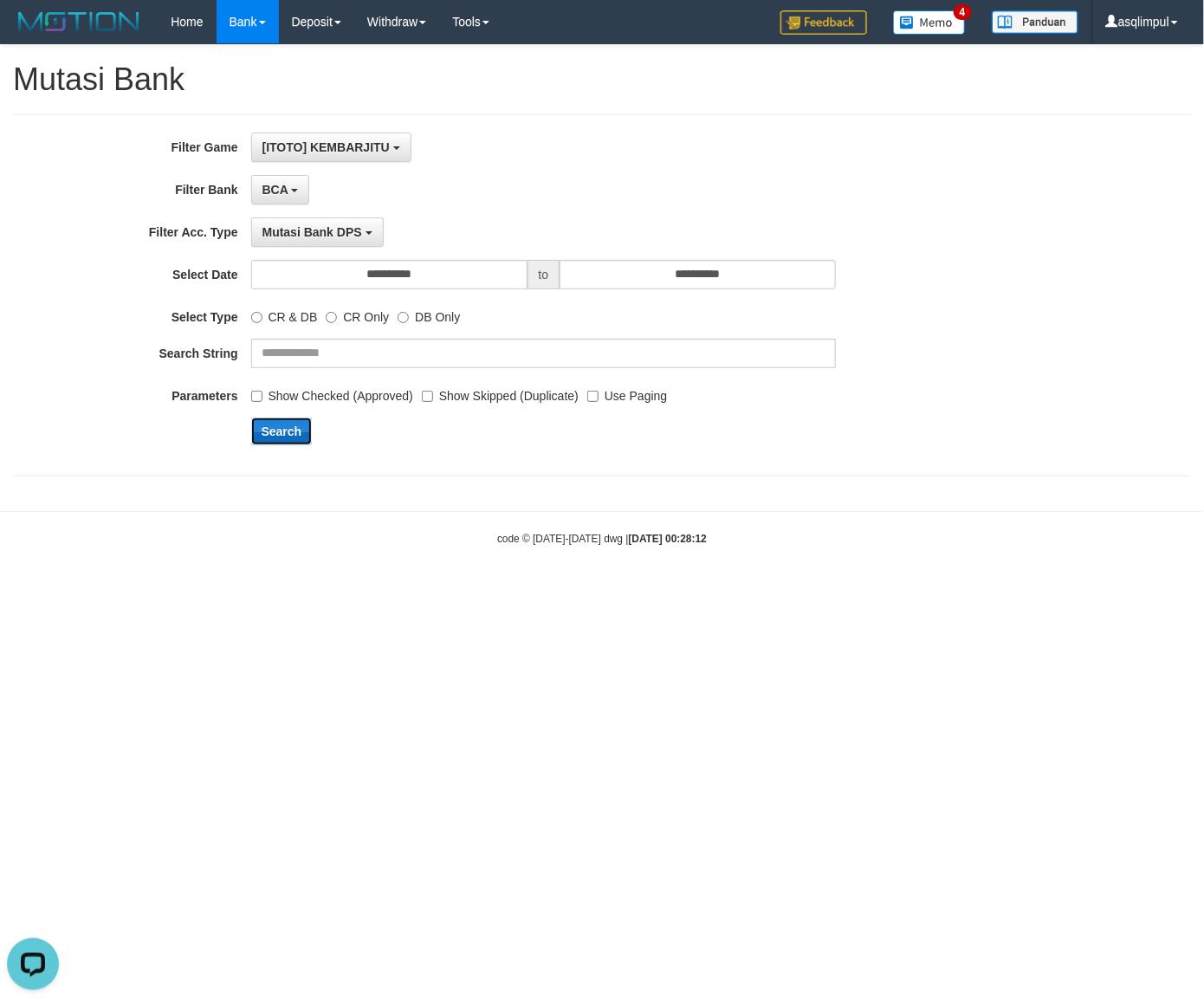 click on "Search" at bounding box center [282, 431] 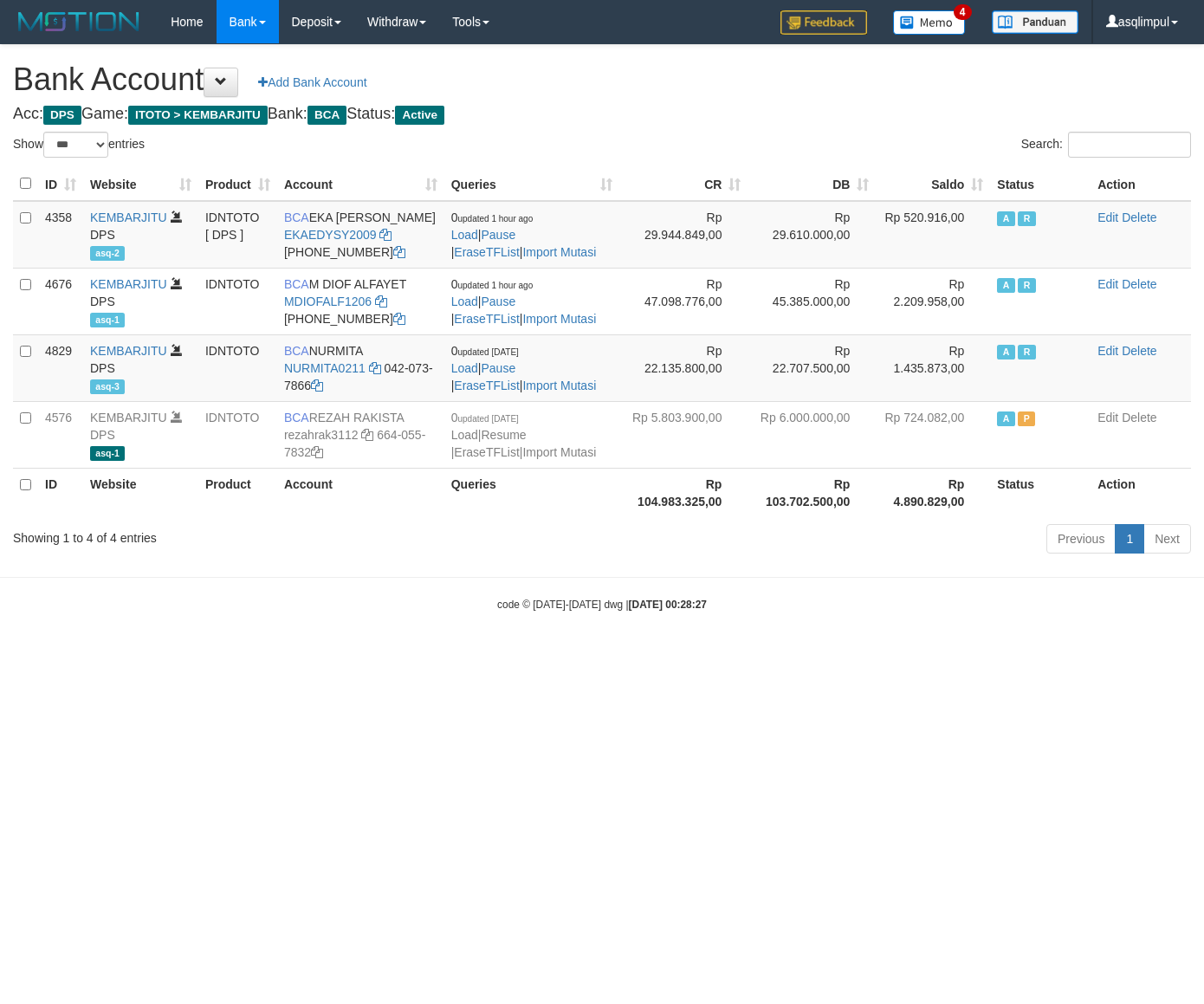 select on "***" 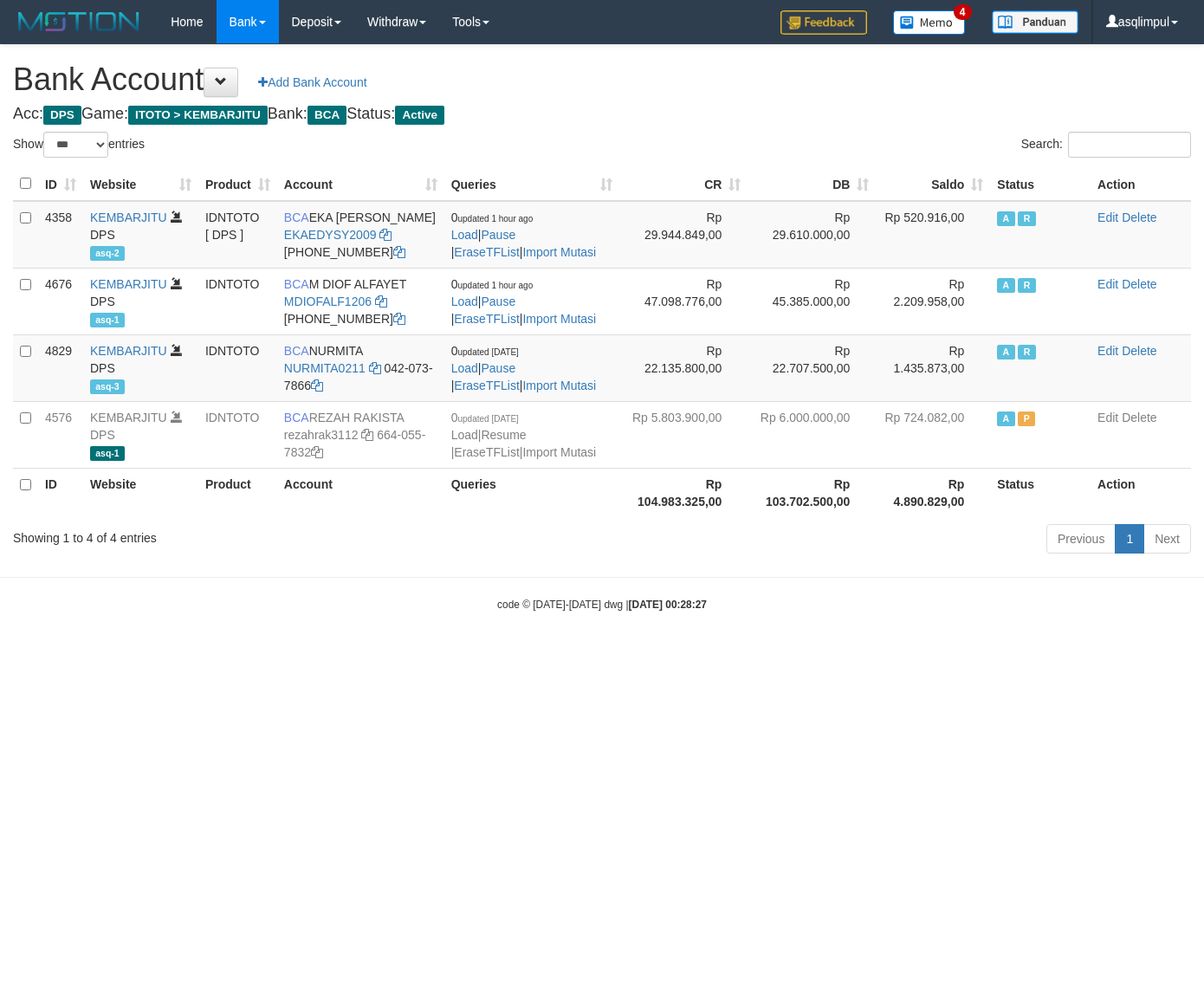 scroll, scrollTop: 0, scrollLeft: 0, axis: both 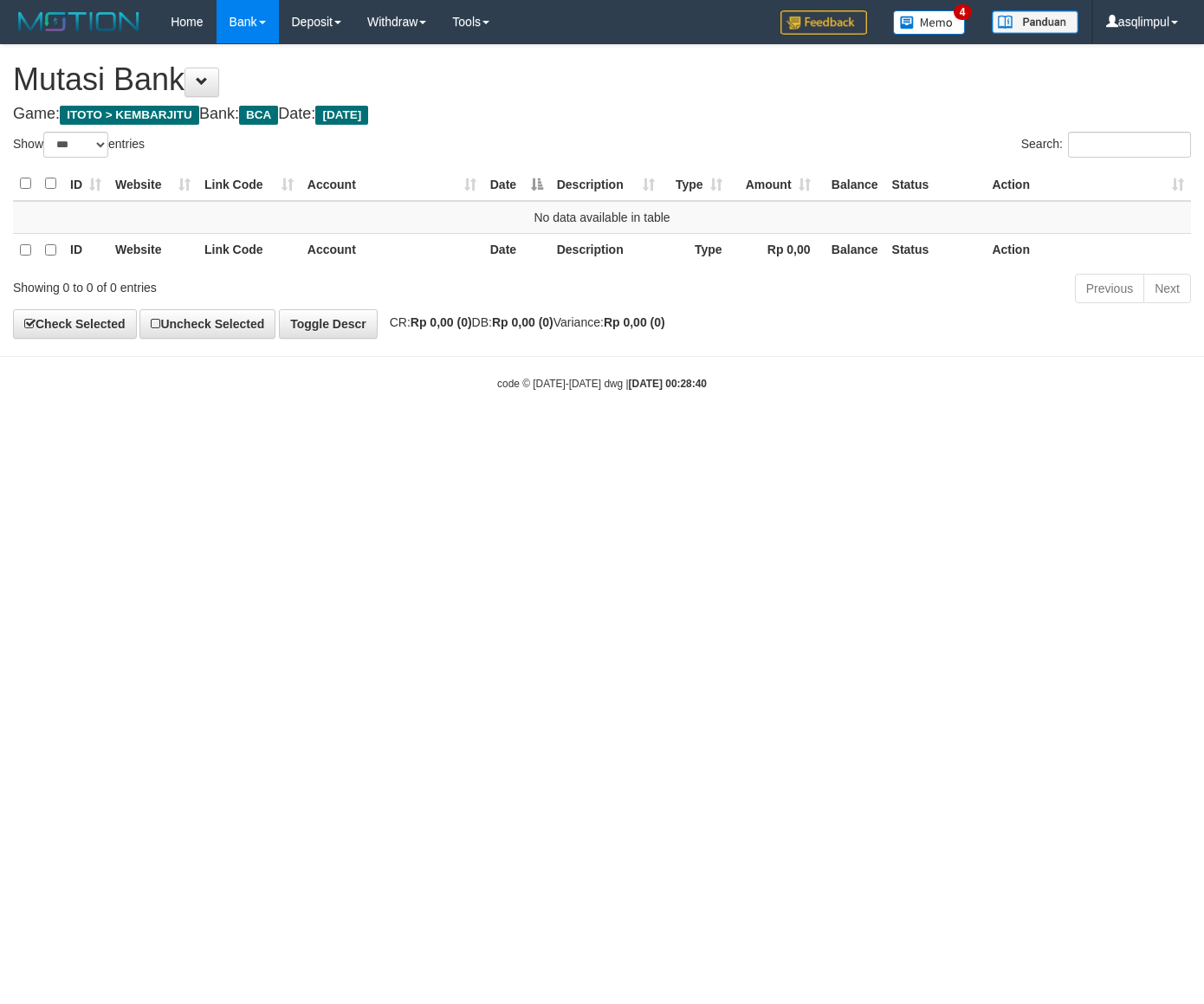 select on "***" 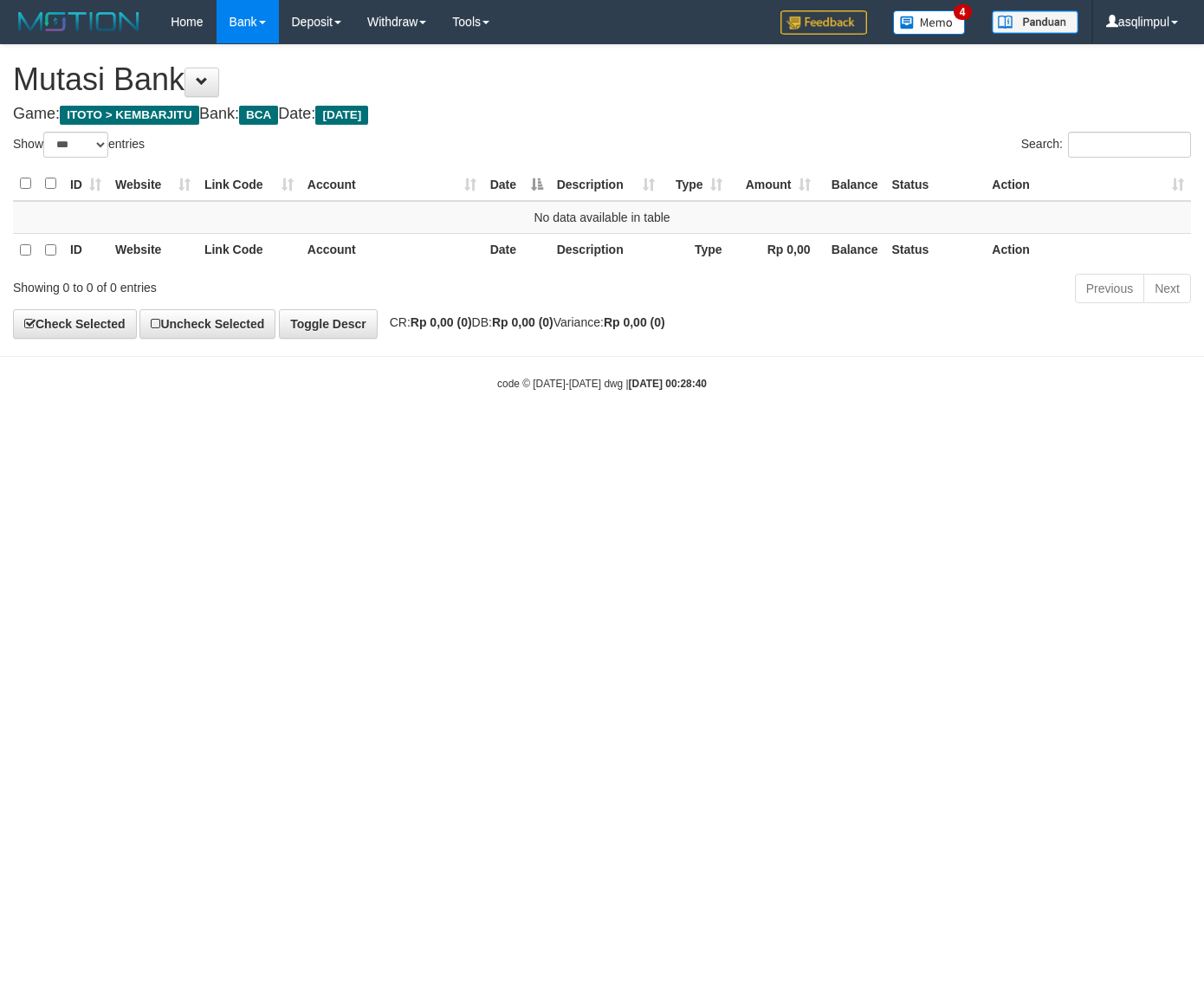scroll, scrollTop: 0, scrollLeft: 0, axis: both 